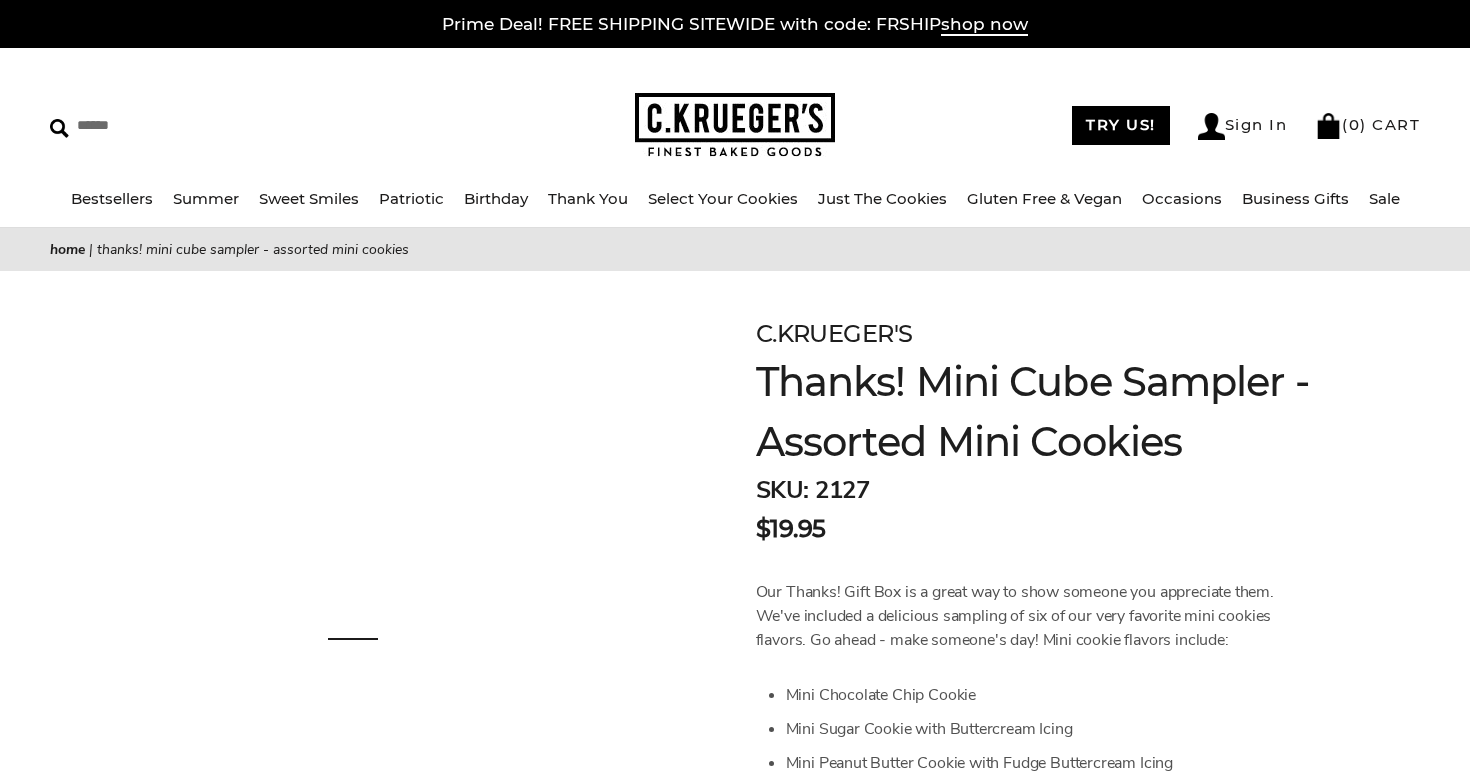 scroll, scrollTop: 0, scrollLeft: 0, axis: both 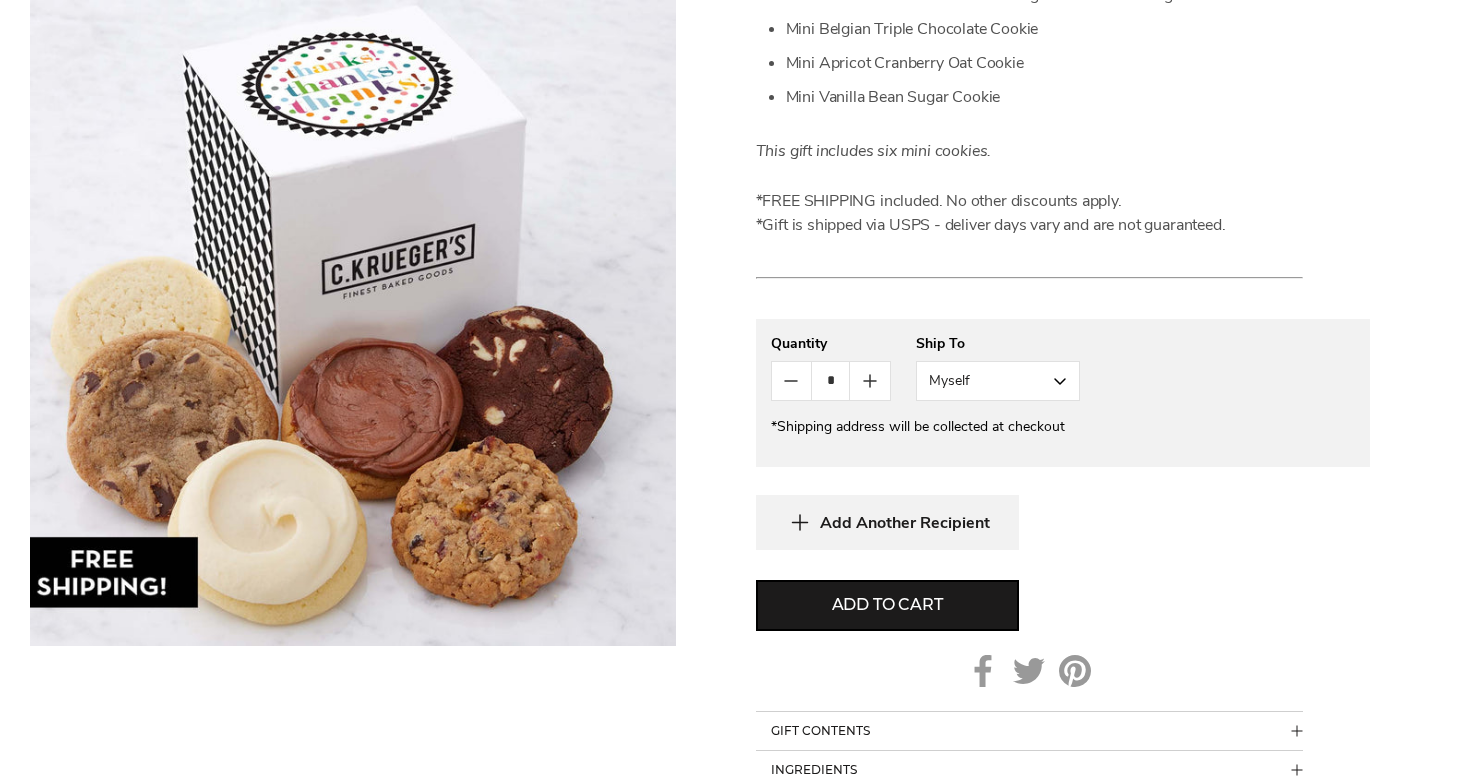 click 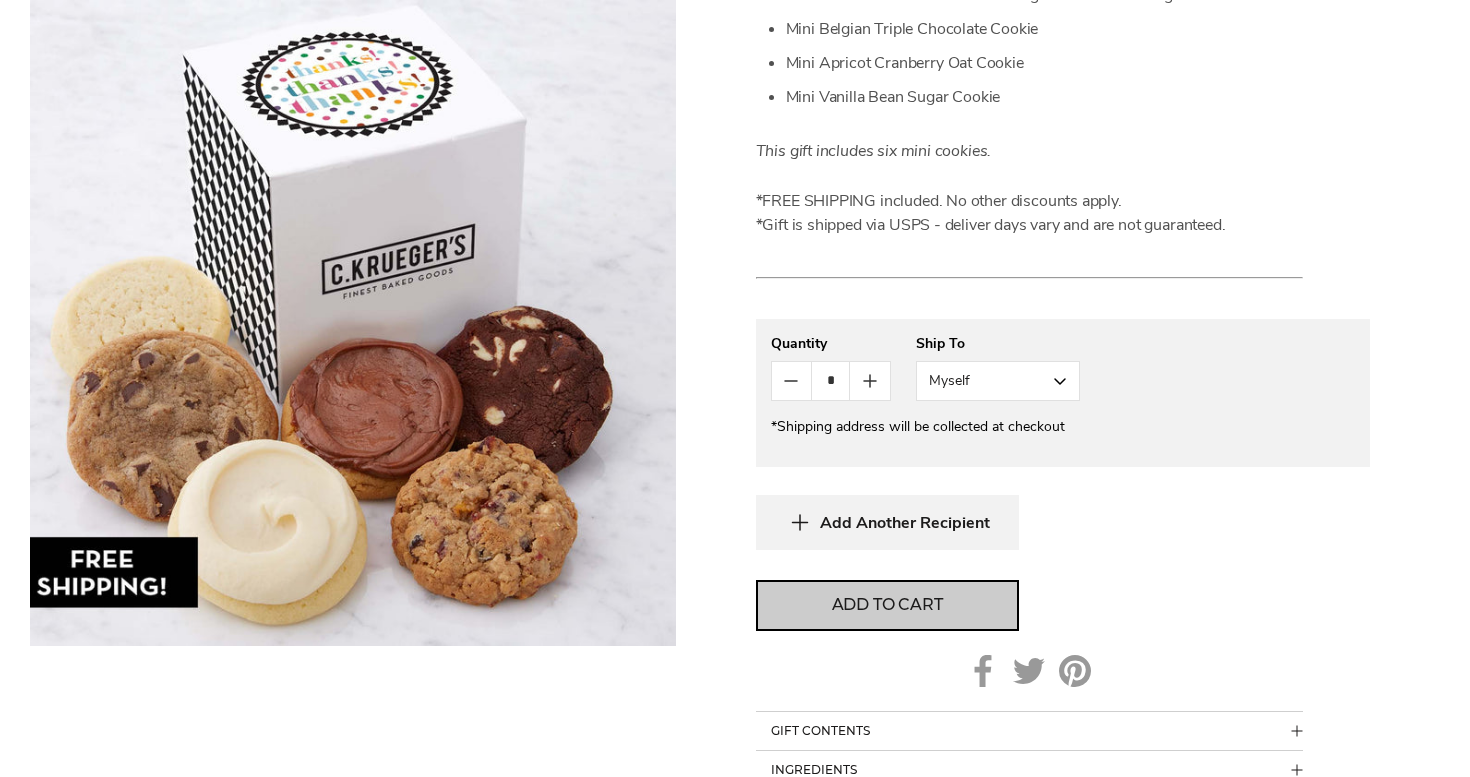 click on "Add to cart" at bounding box center [887, 605] 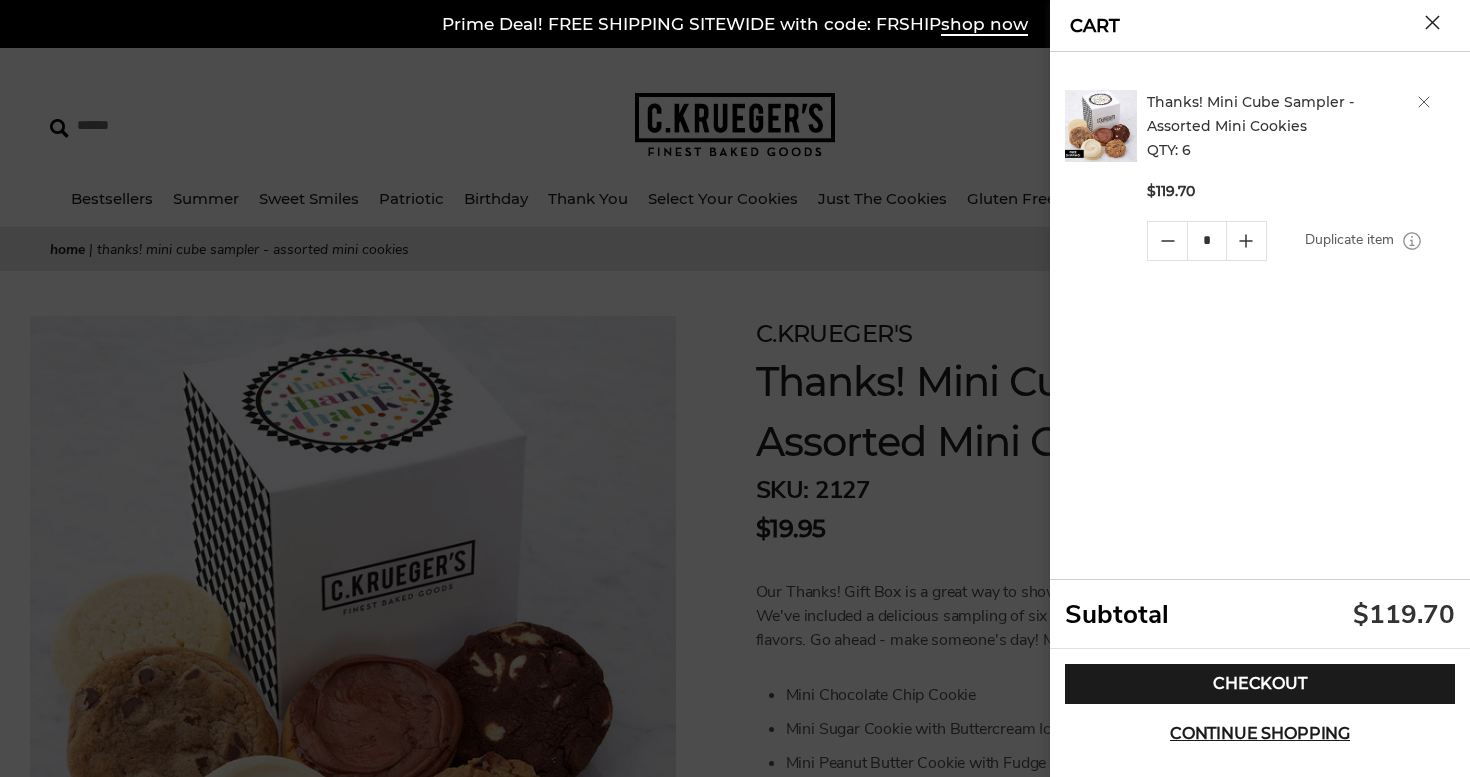 scroll, scrollTop: 0, scrollLeft: 0, axis: both 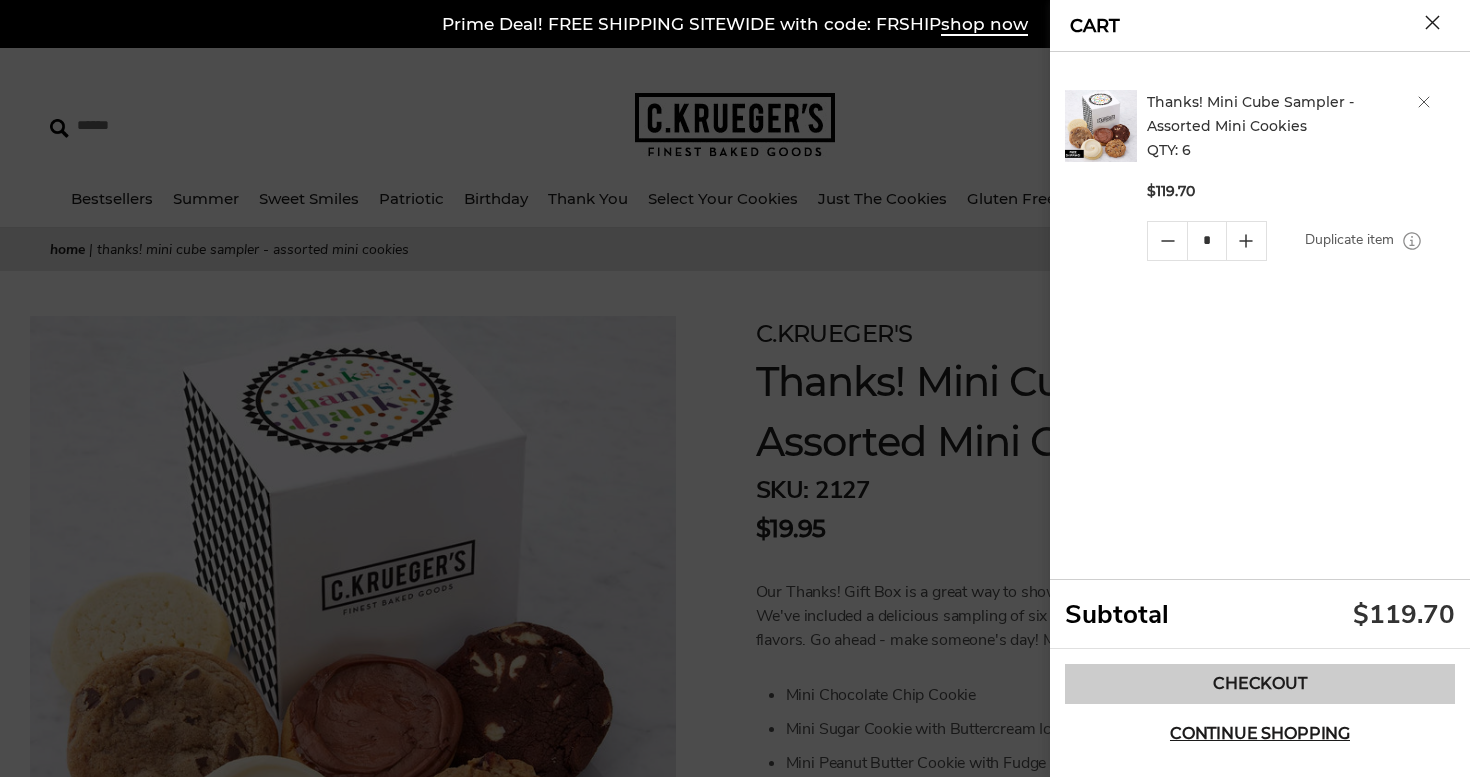 click on "Checkout" at bounding box center (1260, 684) 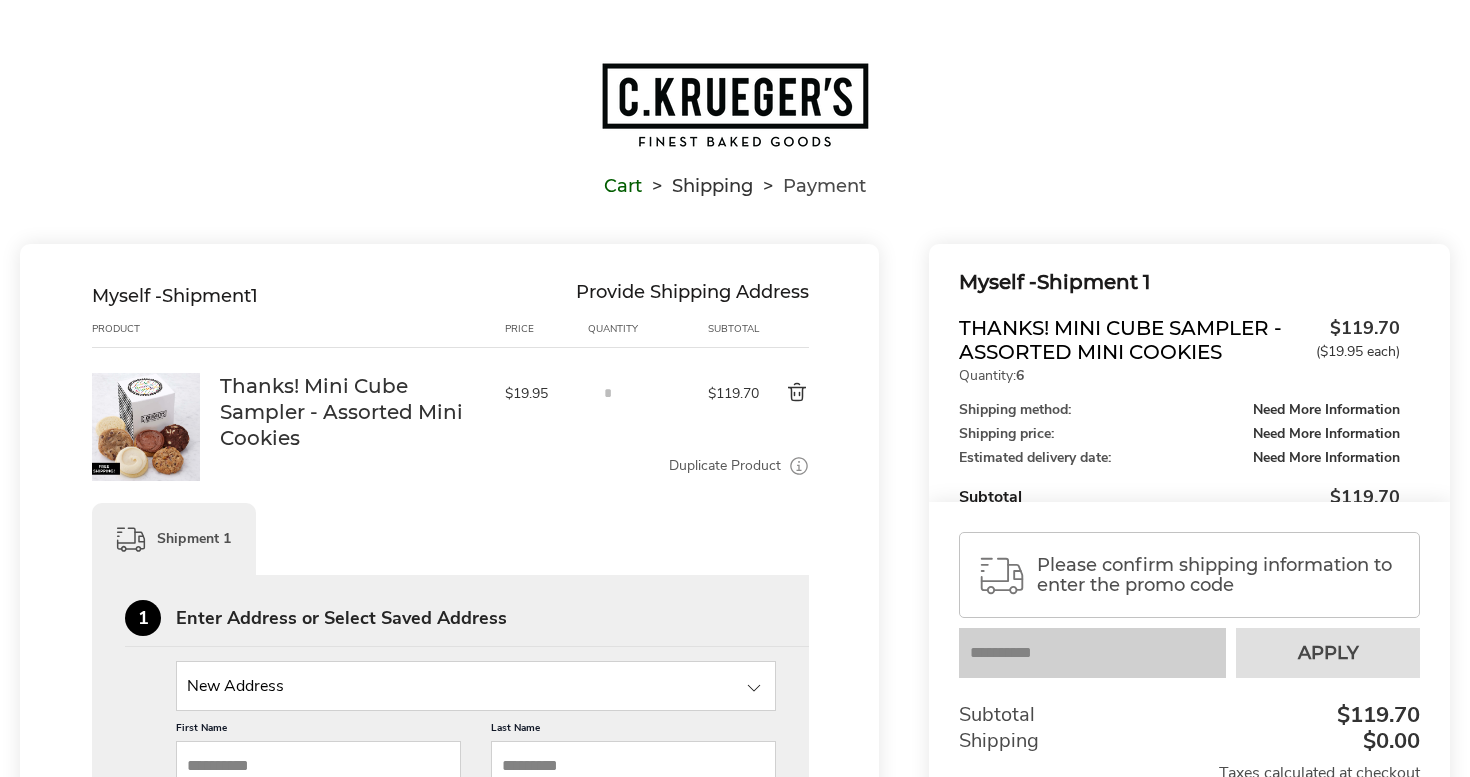 scroll, scrollTop: 0, scrollLeft: 0, axis: both 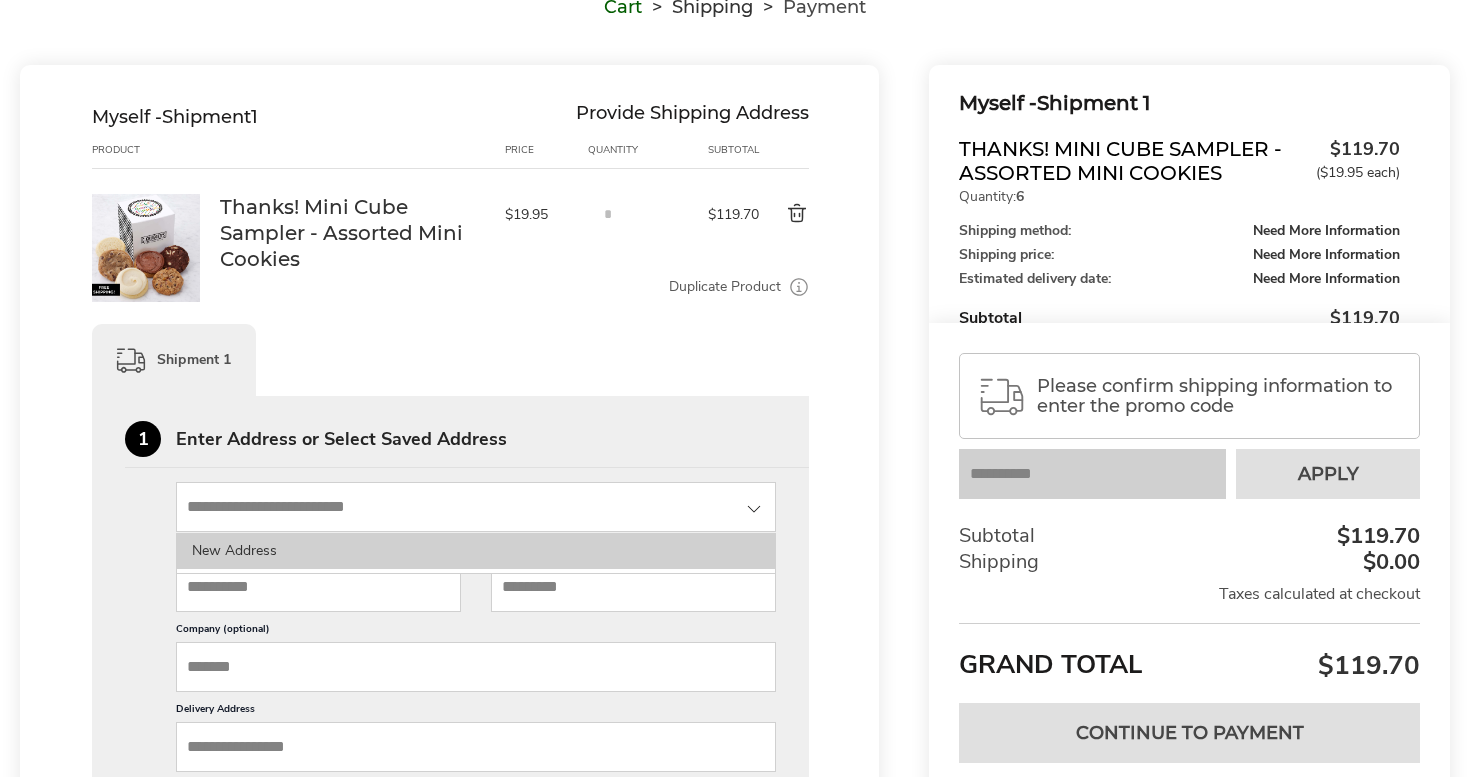 click on "New Address" 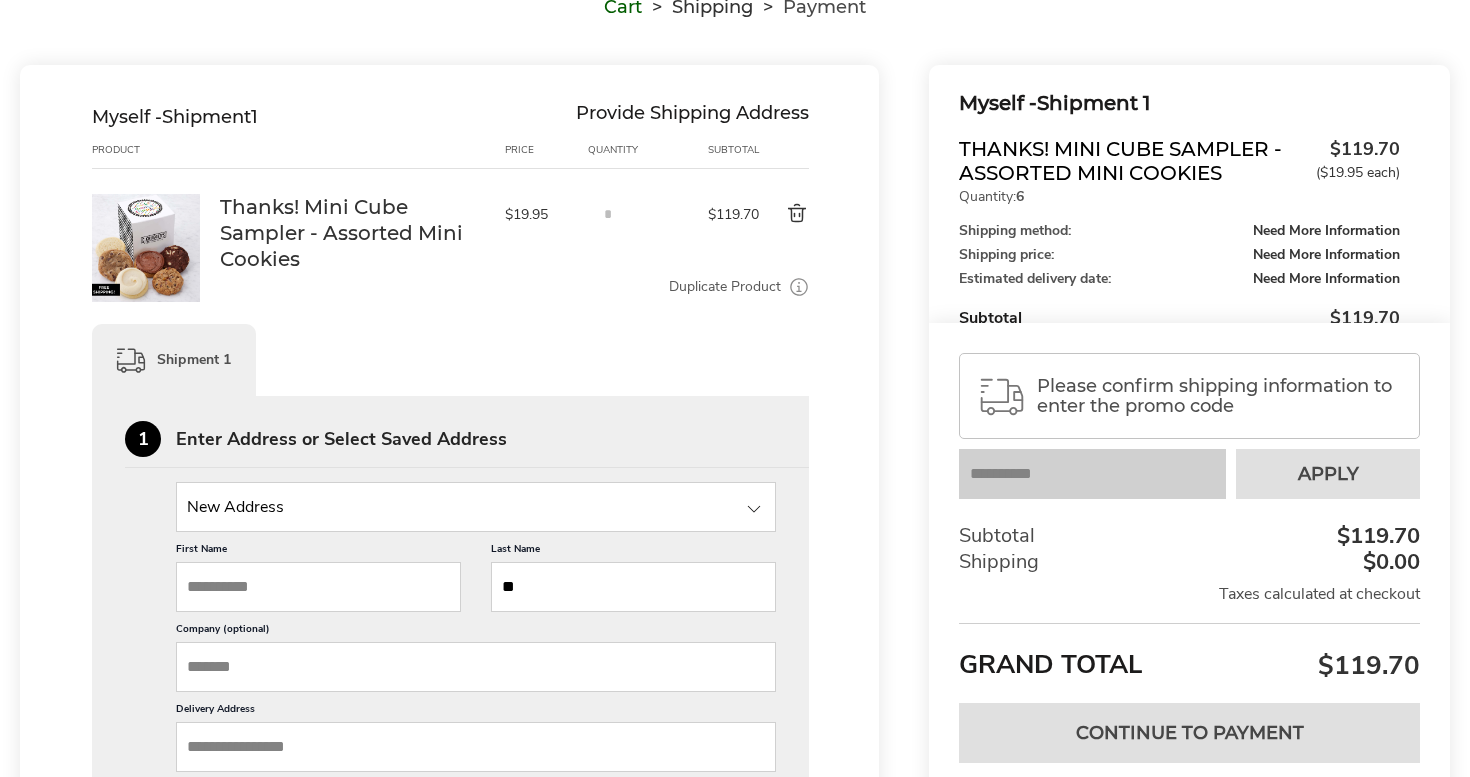 type on "*" 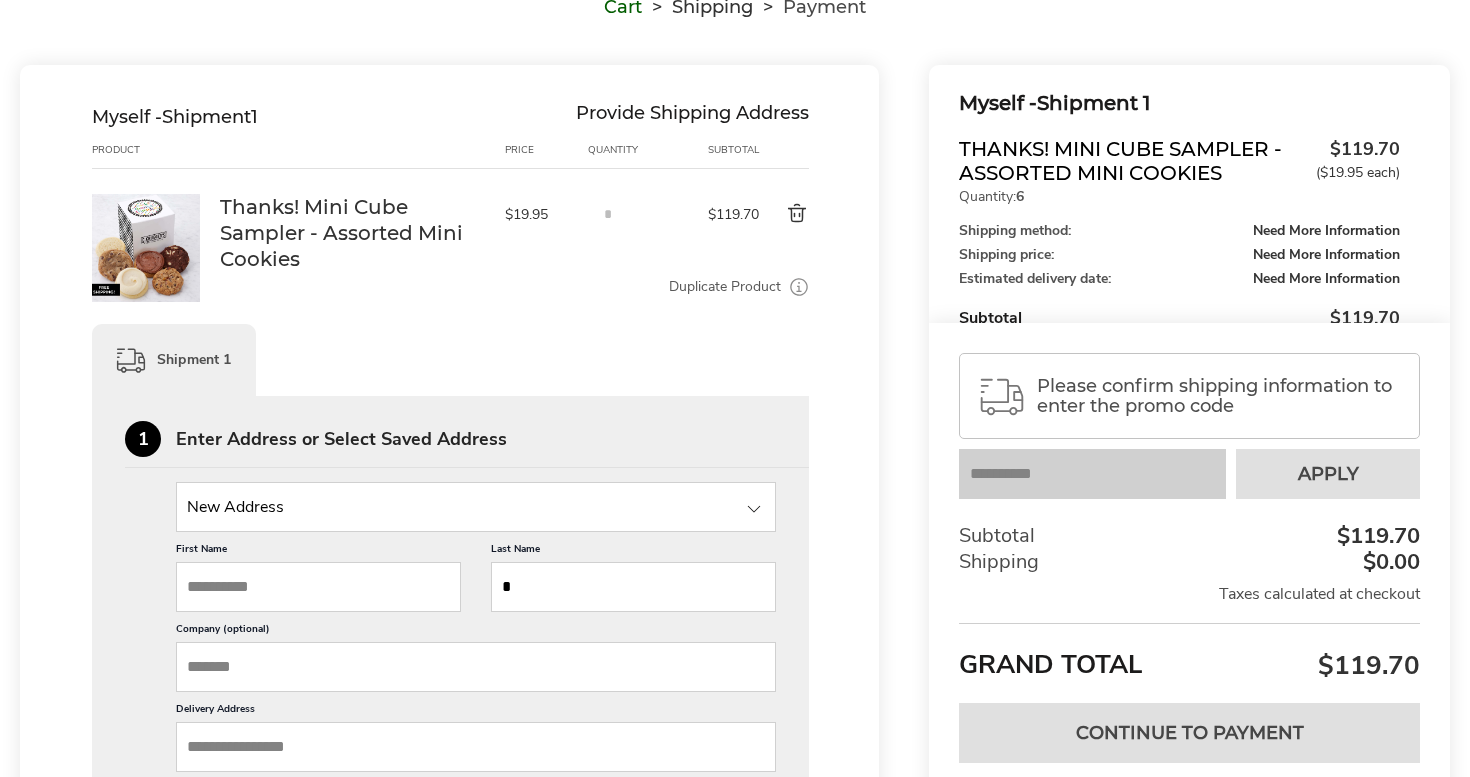 type 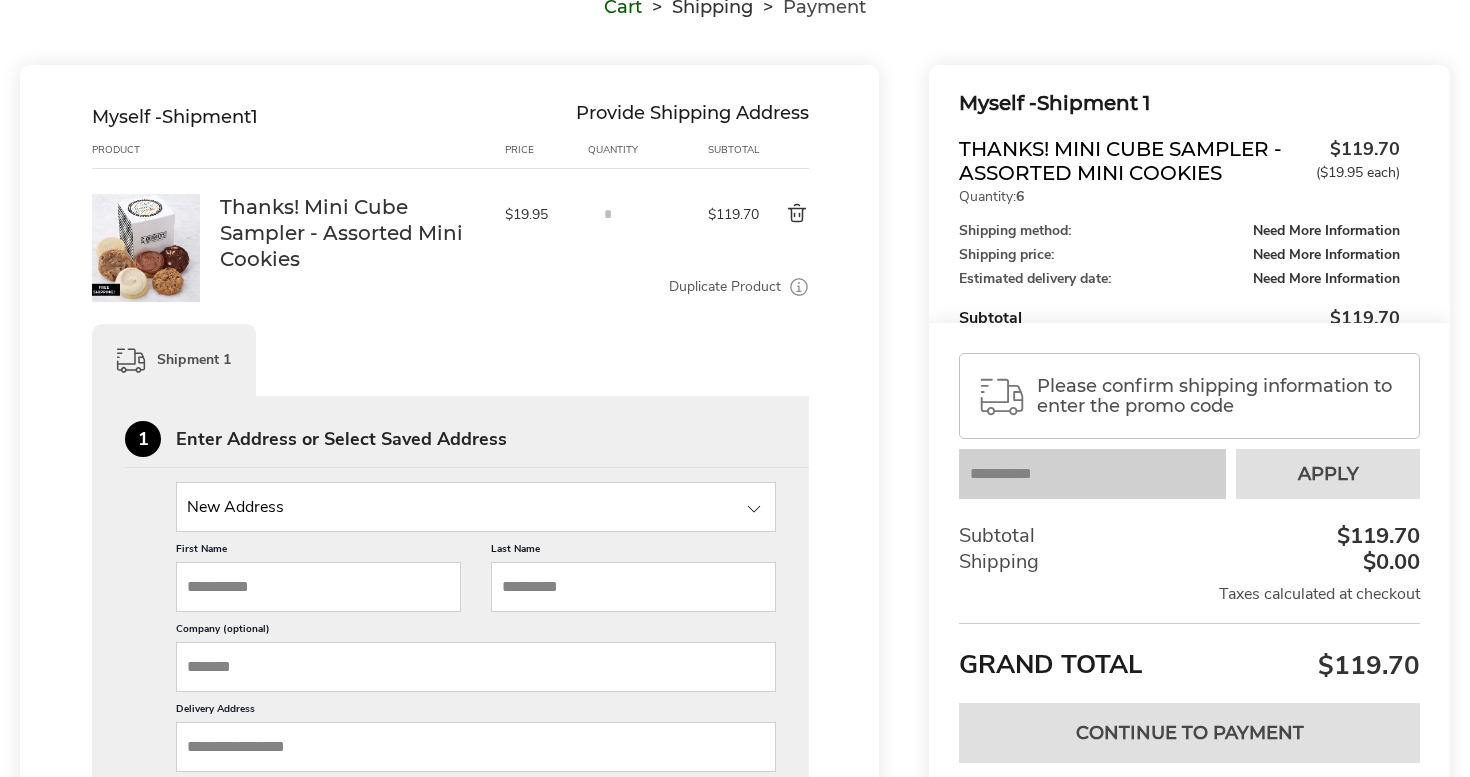click on "First Name" at bounding box center (318, 587) 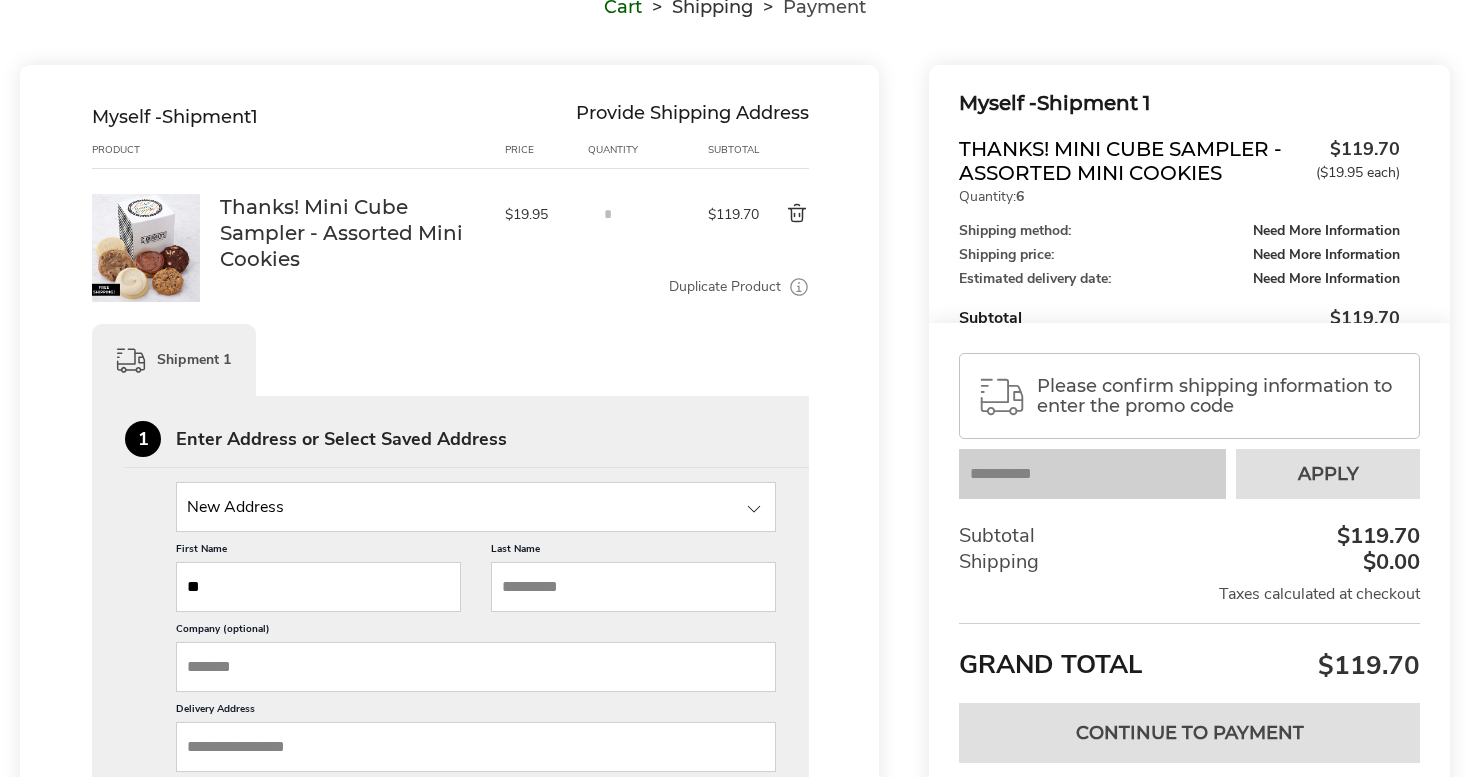 type on "*" 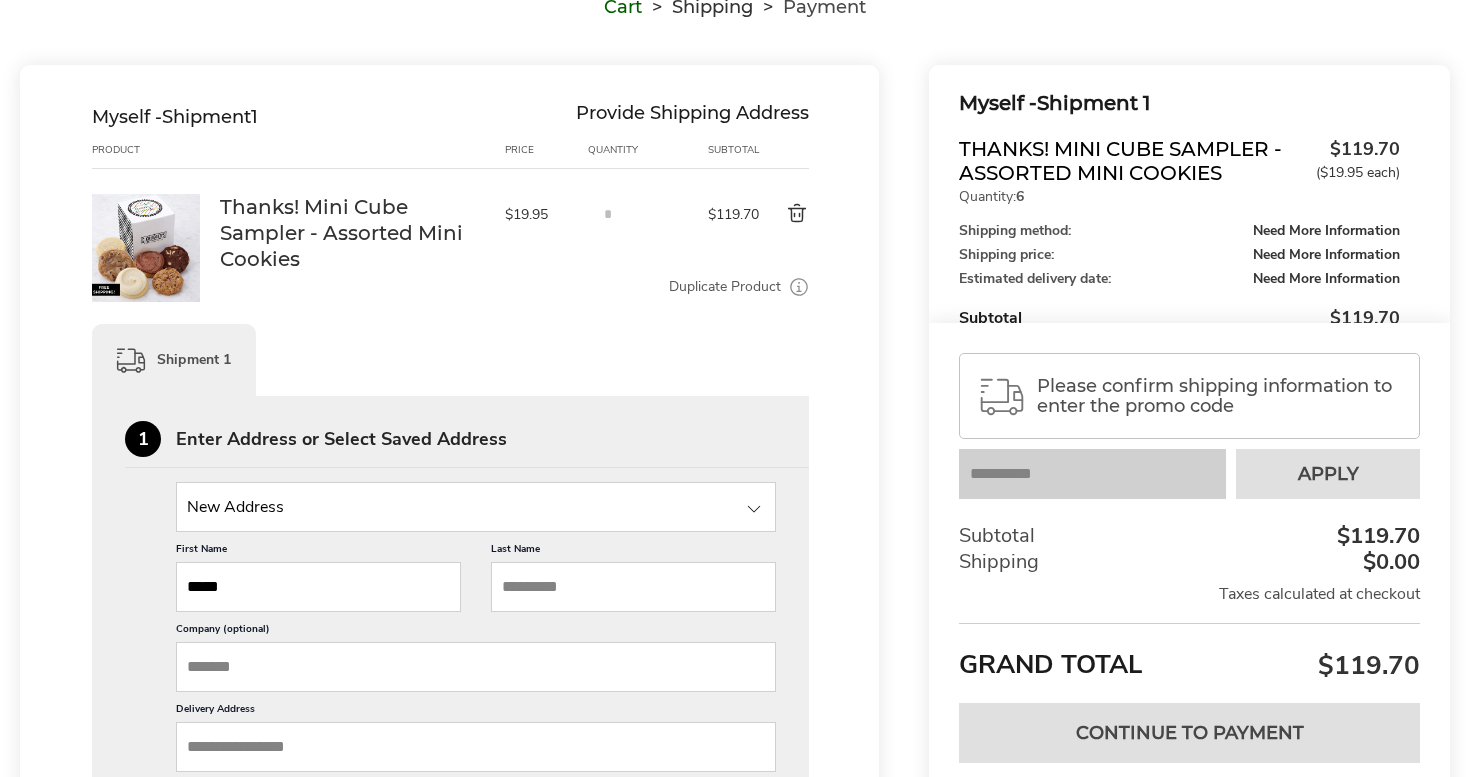 type on "*****" 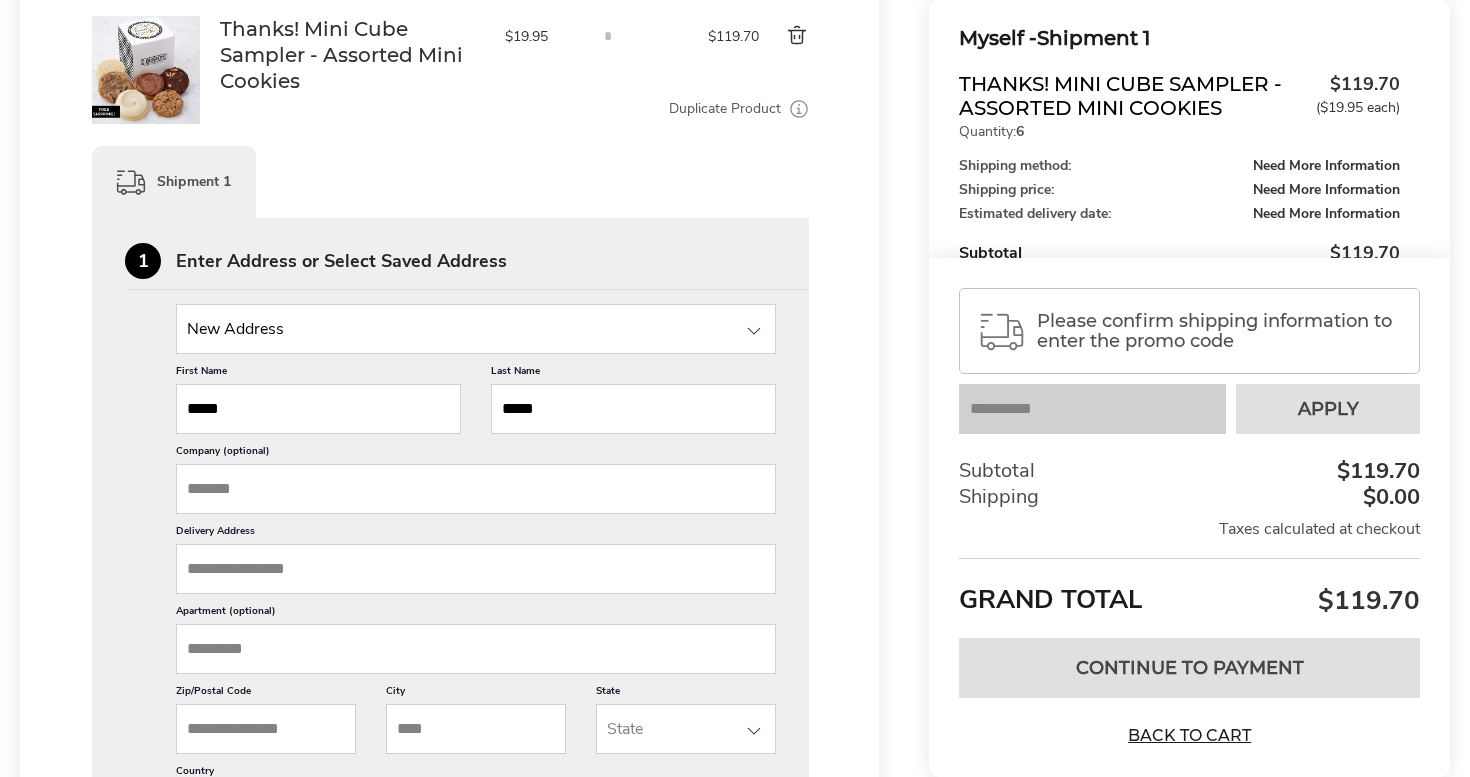 scroll, scrollTop: 385, scrollLeft: 0, axis: vertical 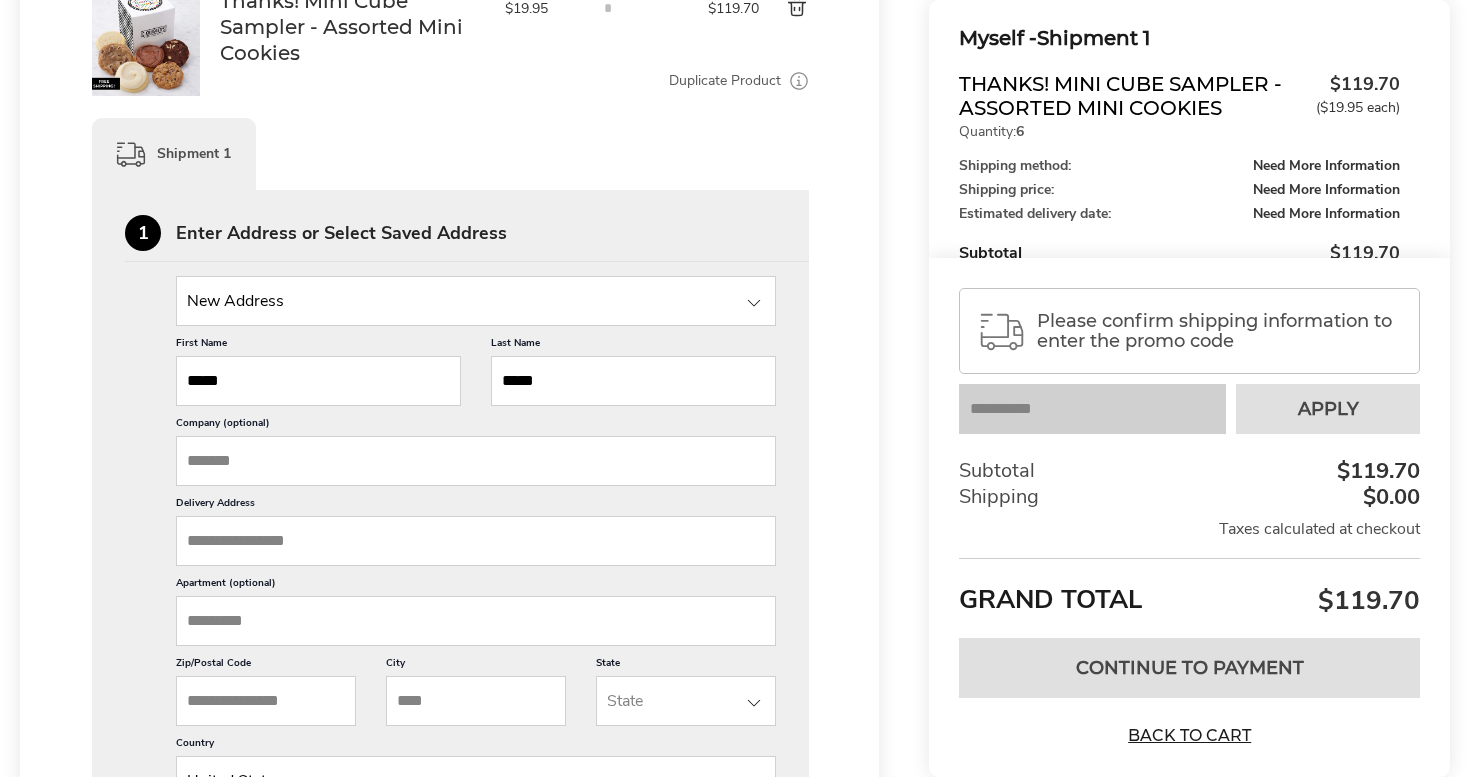 type on "*****" 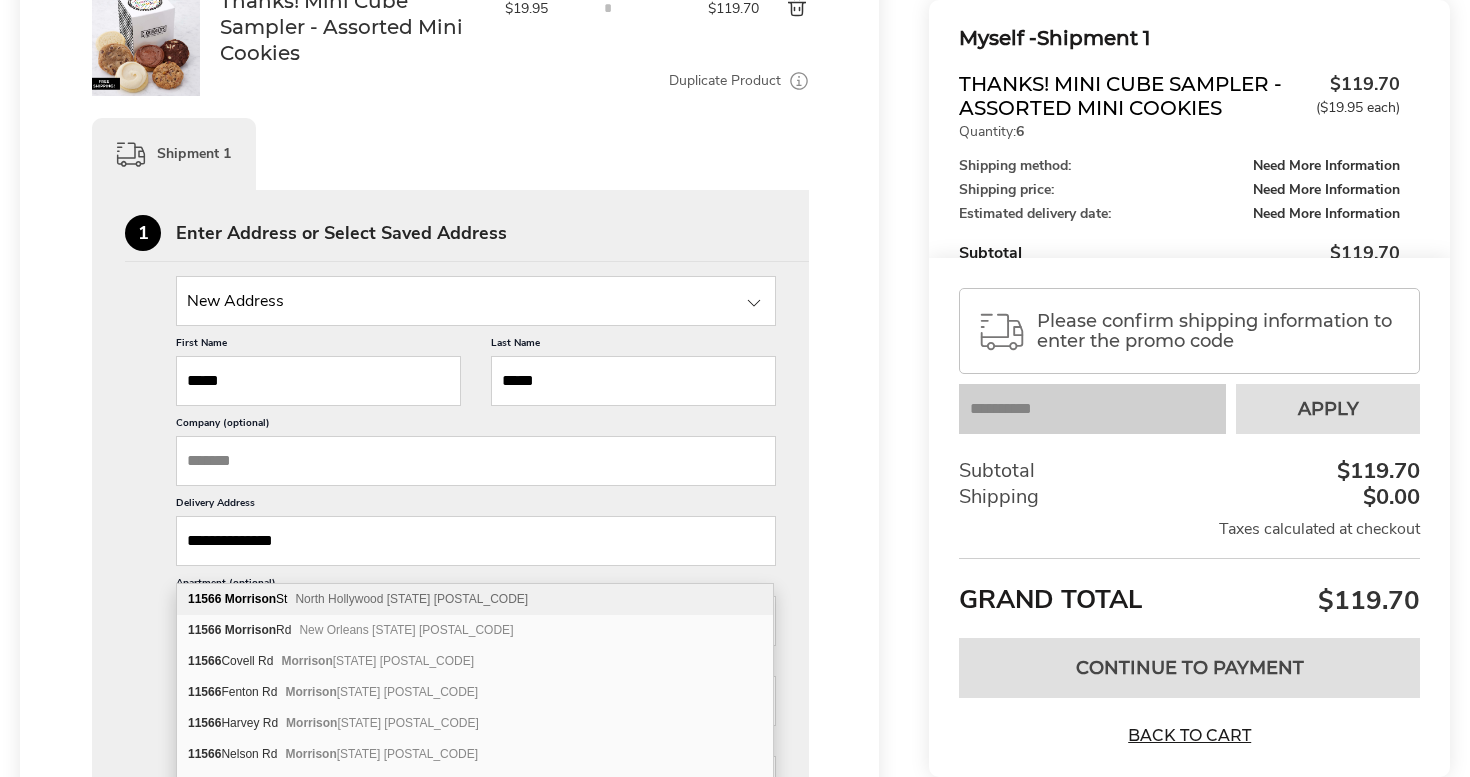 type on "**********" 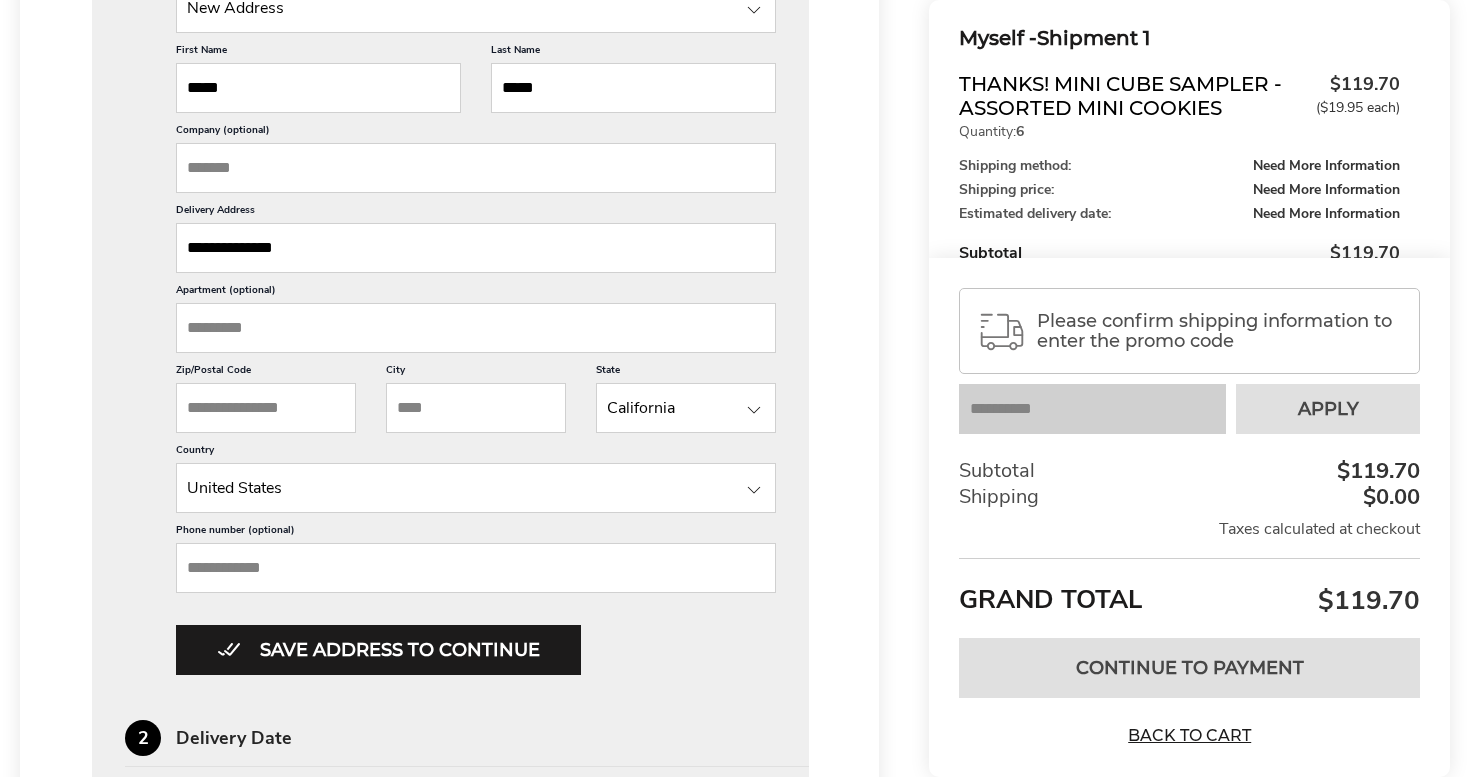 scroll, scrollTop: 774, scrollLeft: 0, axis: vertical 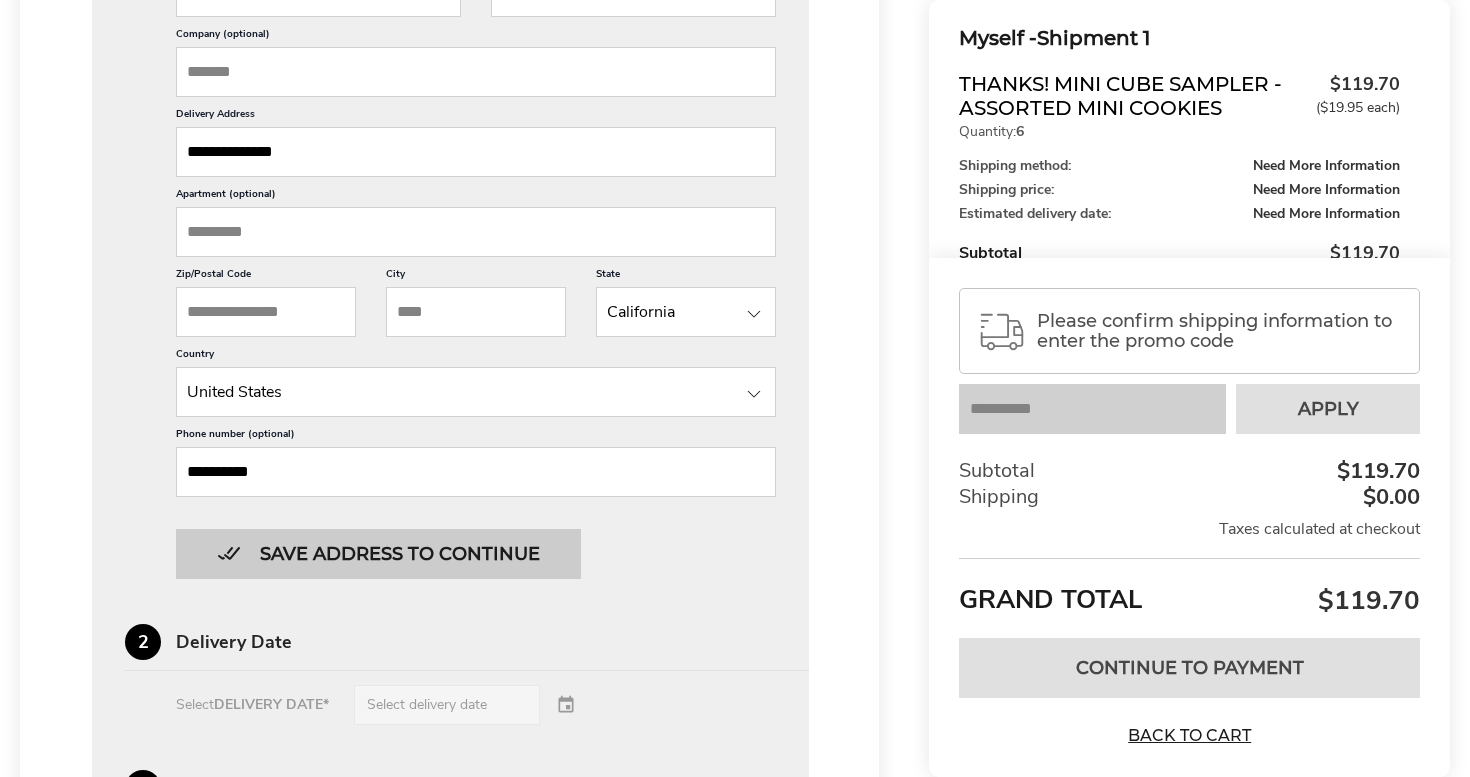 type on "**********" 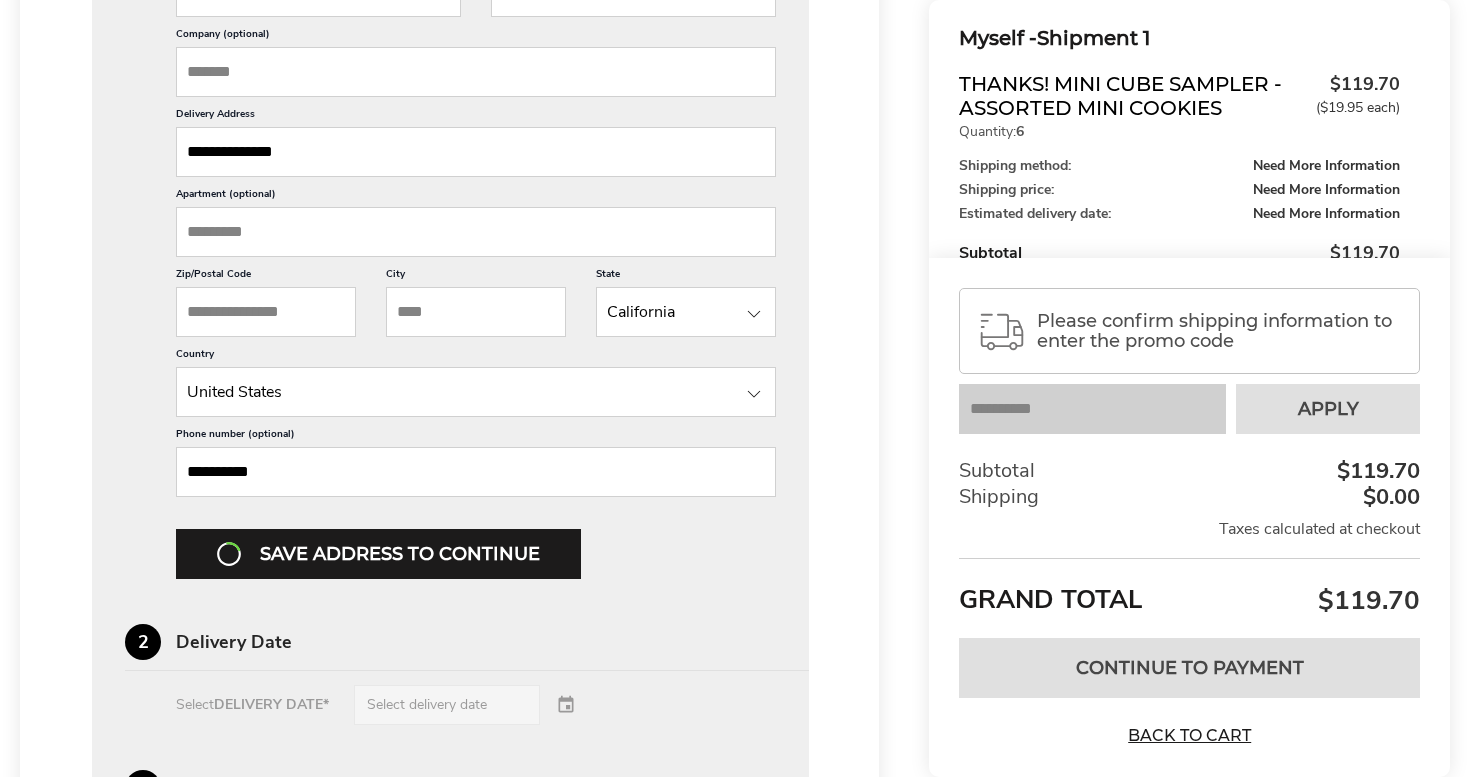 scroll, scrollTop: 729, scrollLeft: 0, axis: vertical 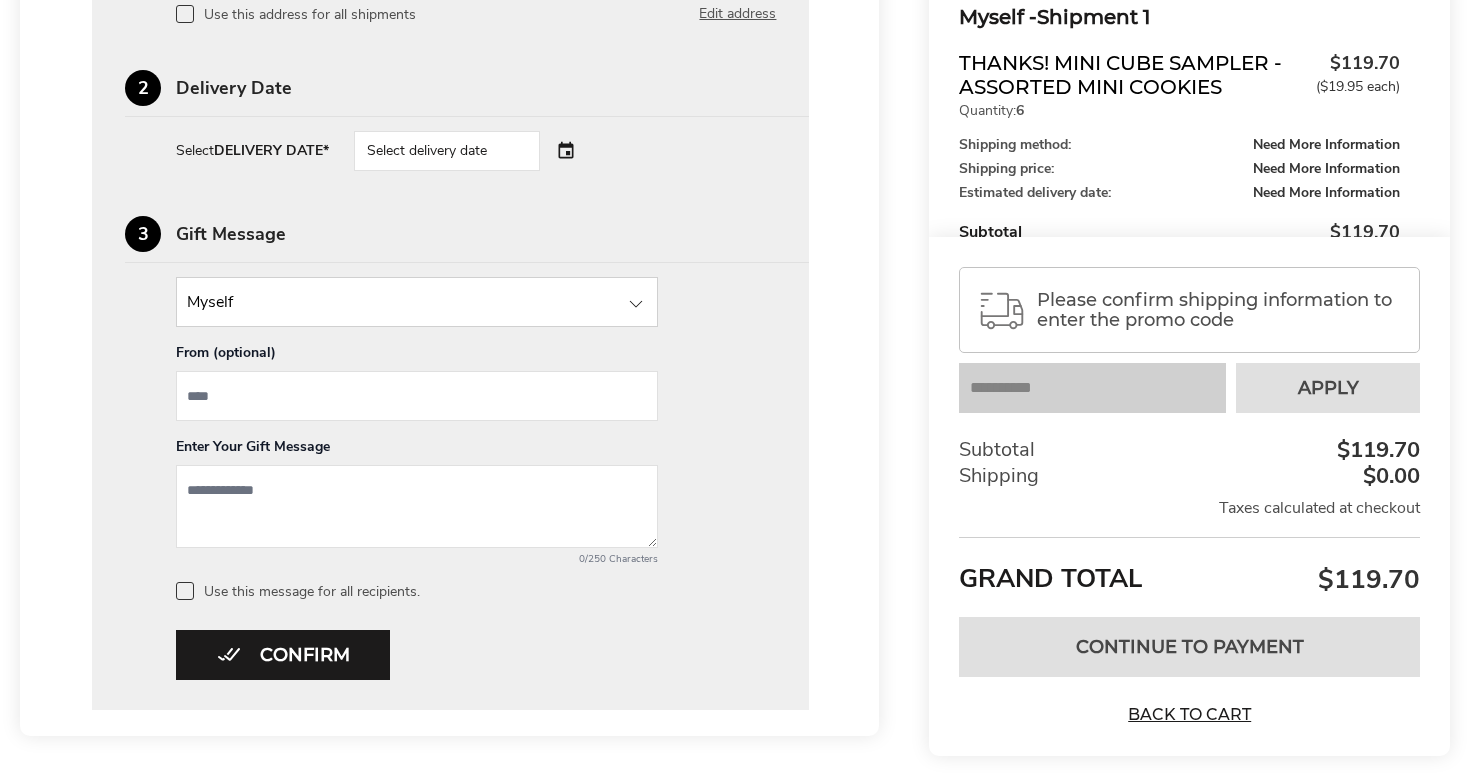 click on "Select delivery date" at bounding box center (447, 151) 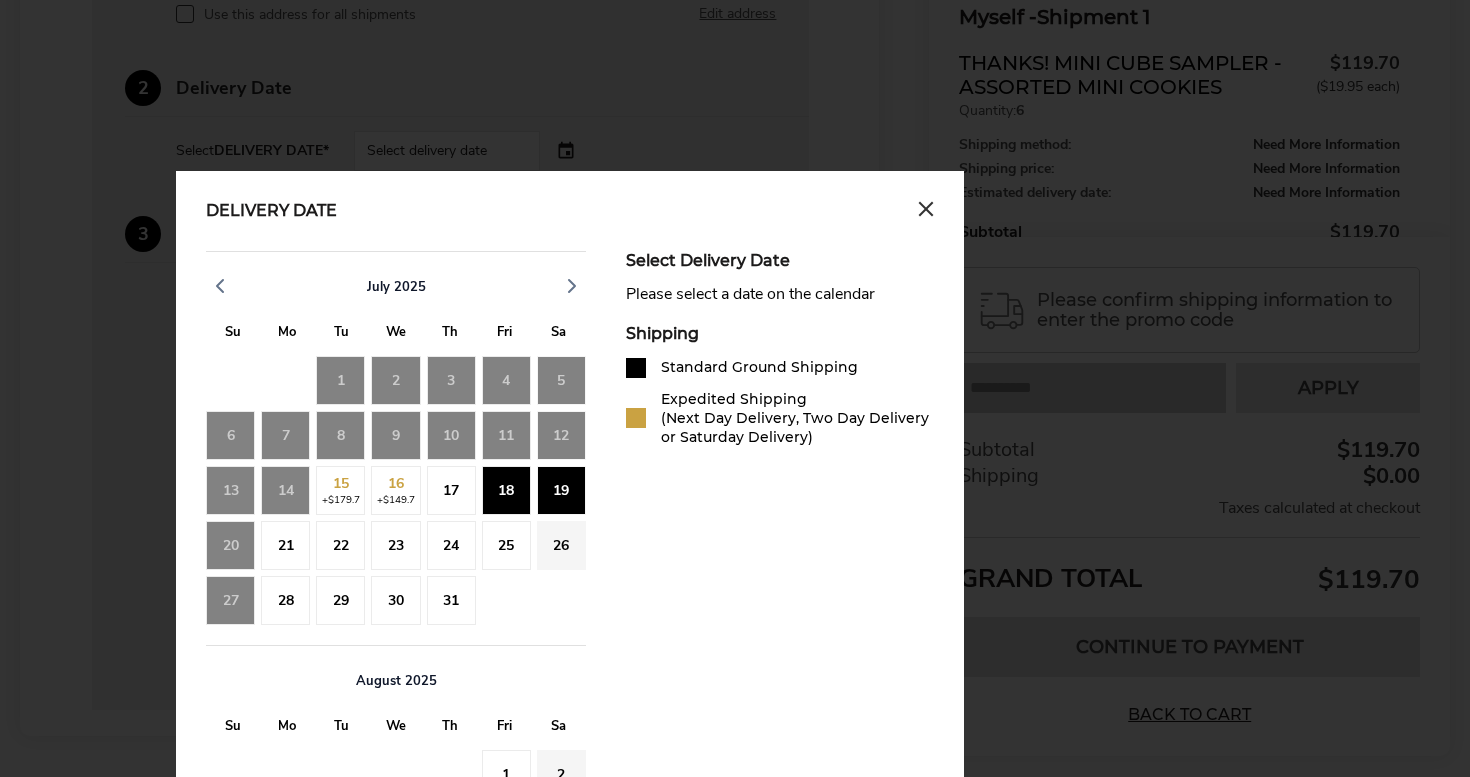 click on "18" 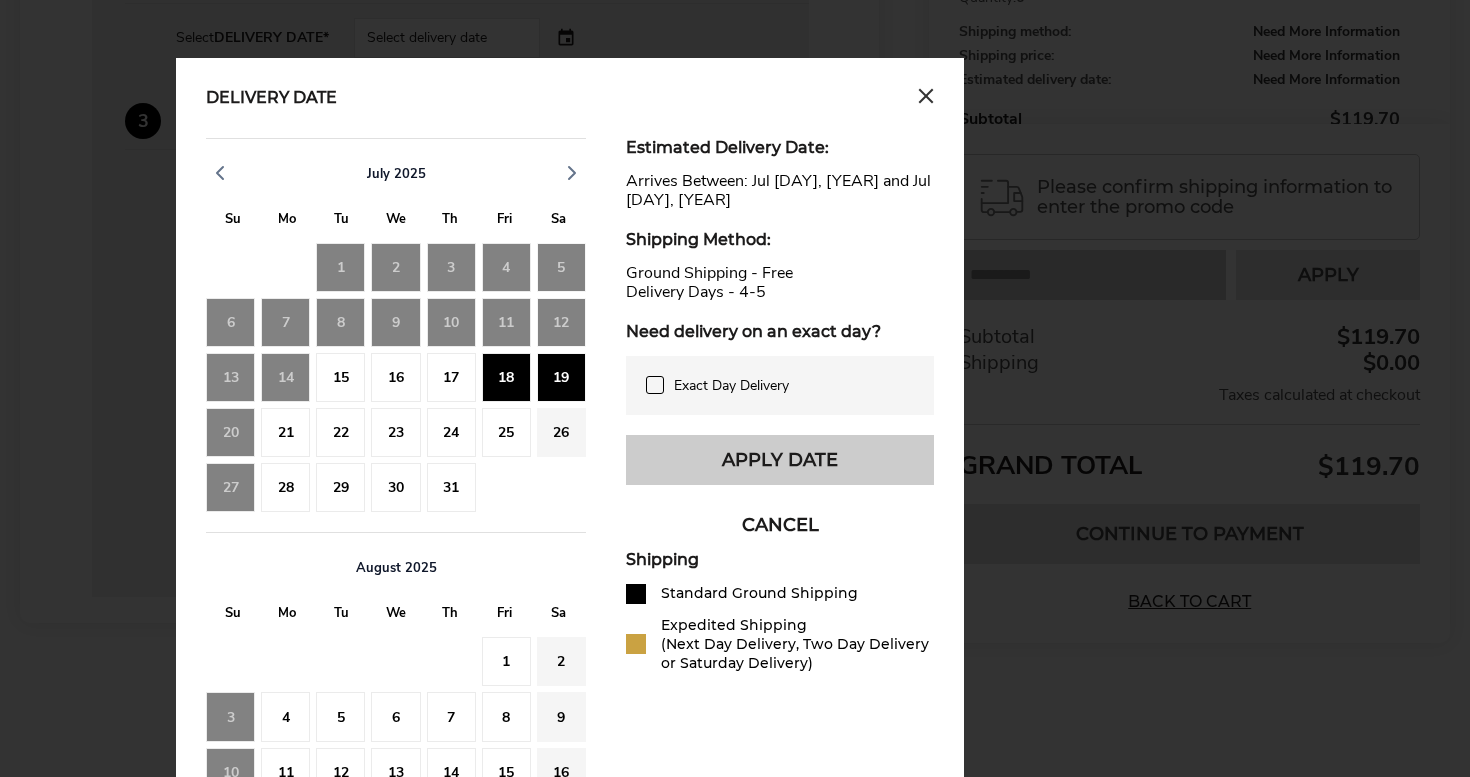 scroll, scrollTop: 895, scrollLeft: 0, axis: vertical 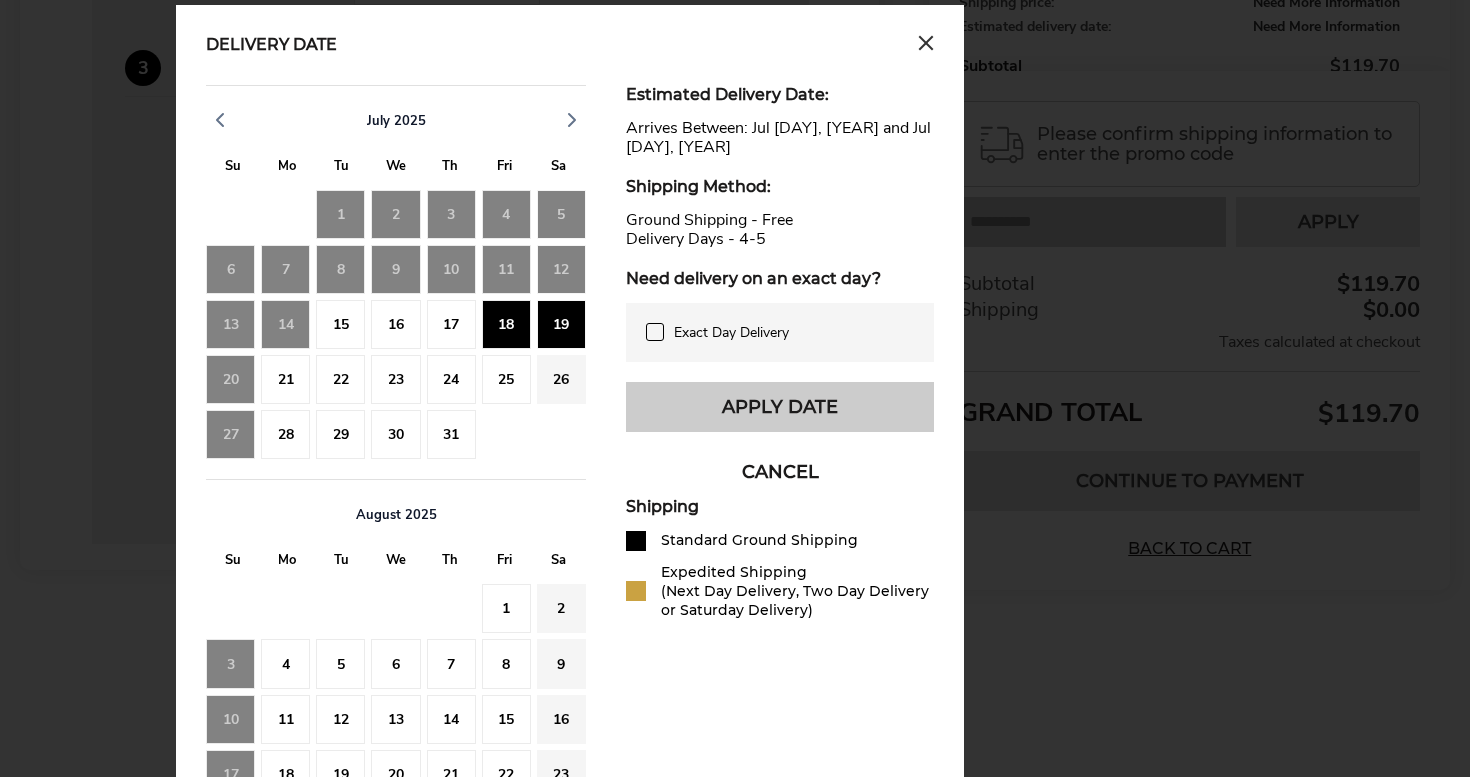 click on "Apply Date" at bounding box center [780, 407] 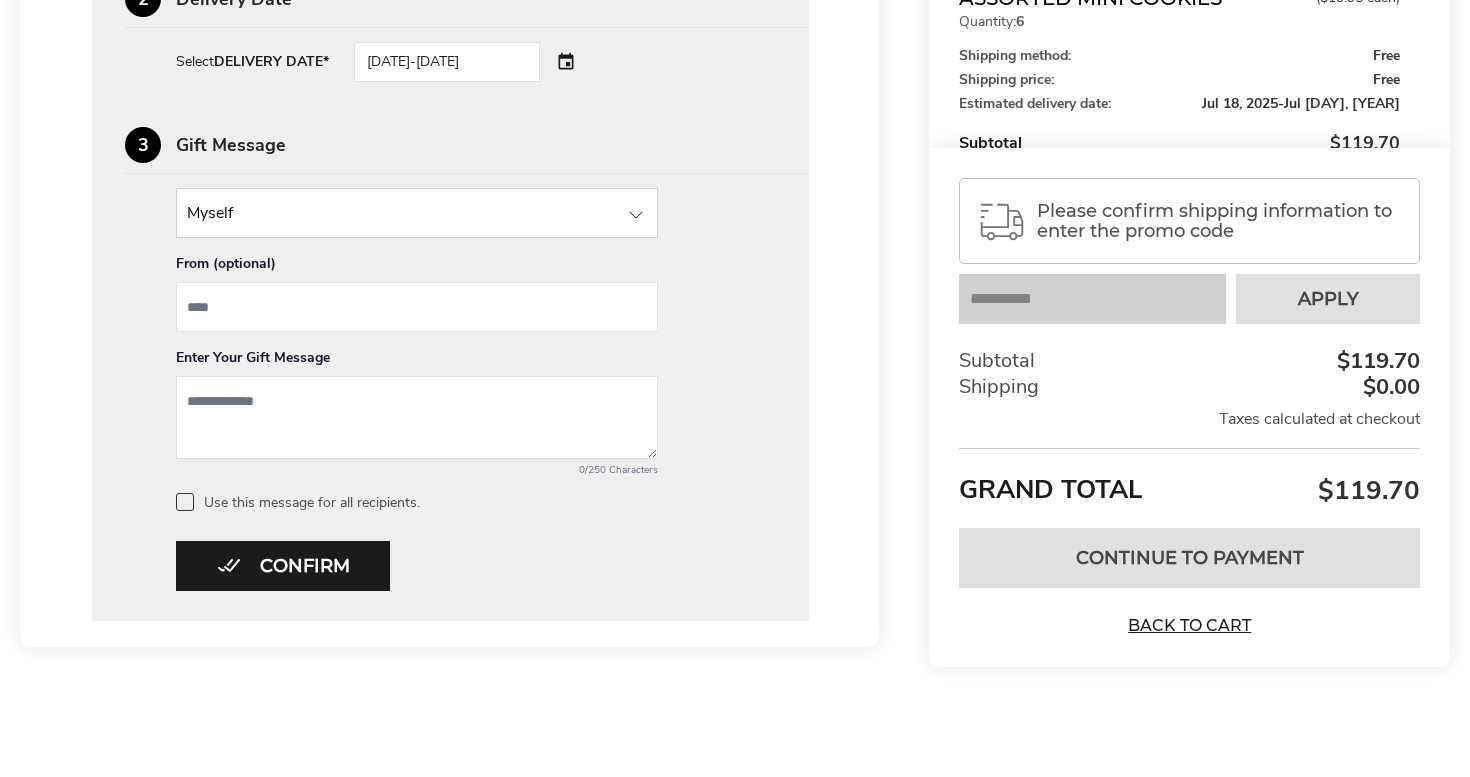 click at bounding box center (1092, 300) 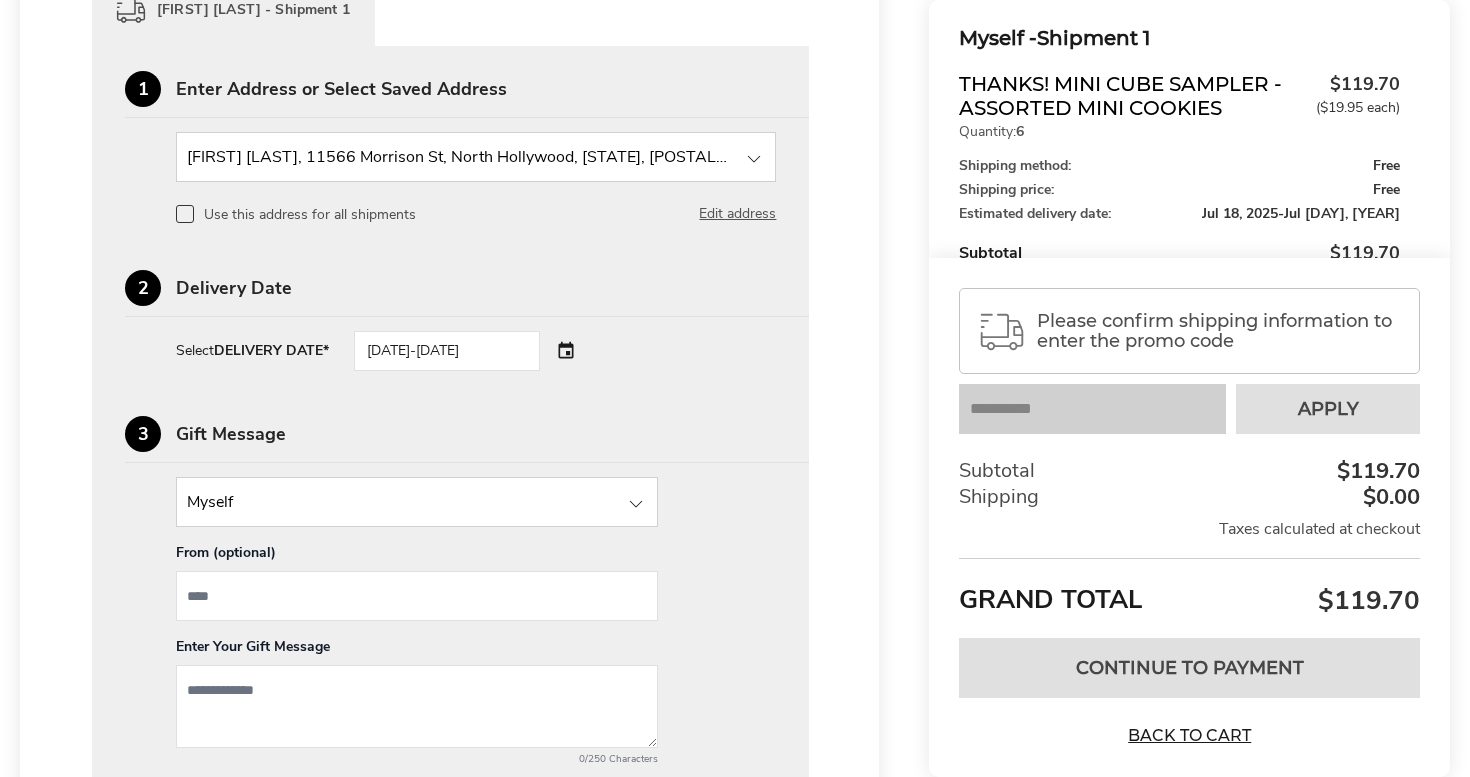 scroll, scrollTop: 712, scrollLeft: 0, axis: vertical 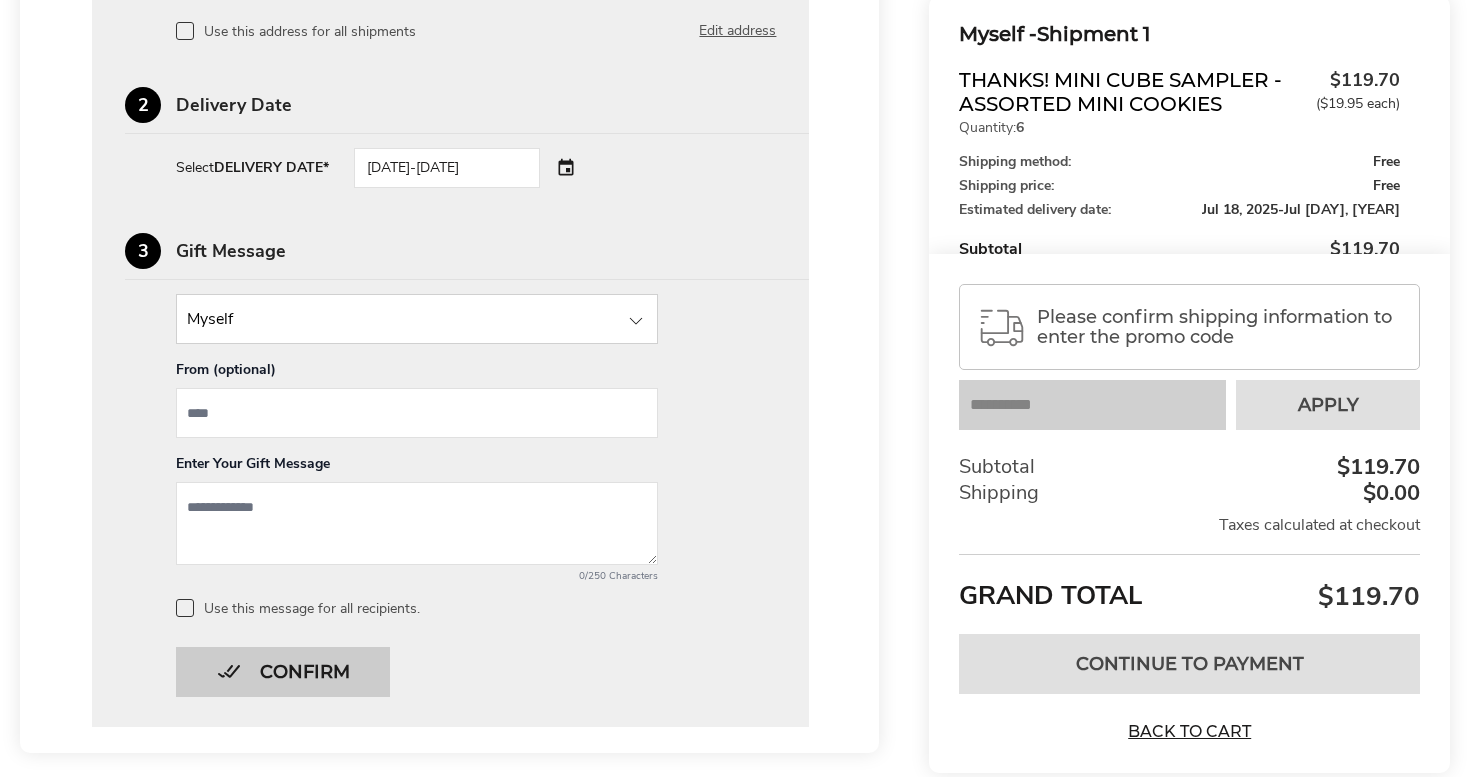 click on "Confirm" at bounding box center (283, 672) 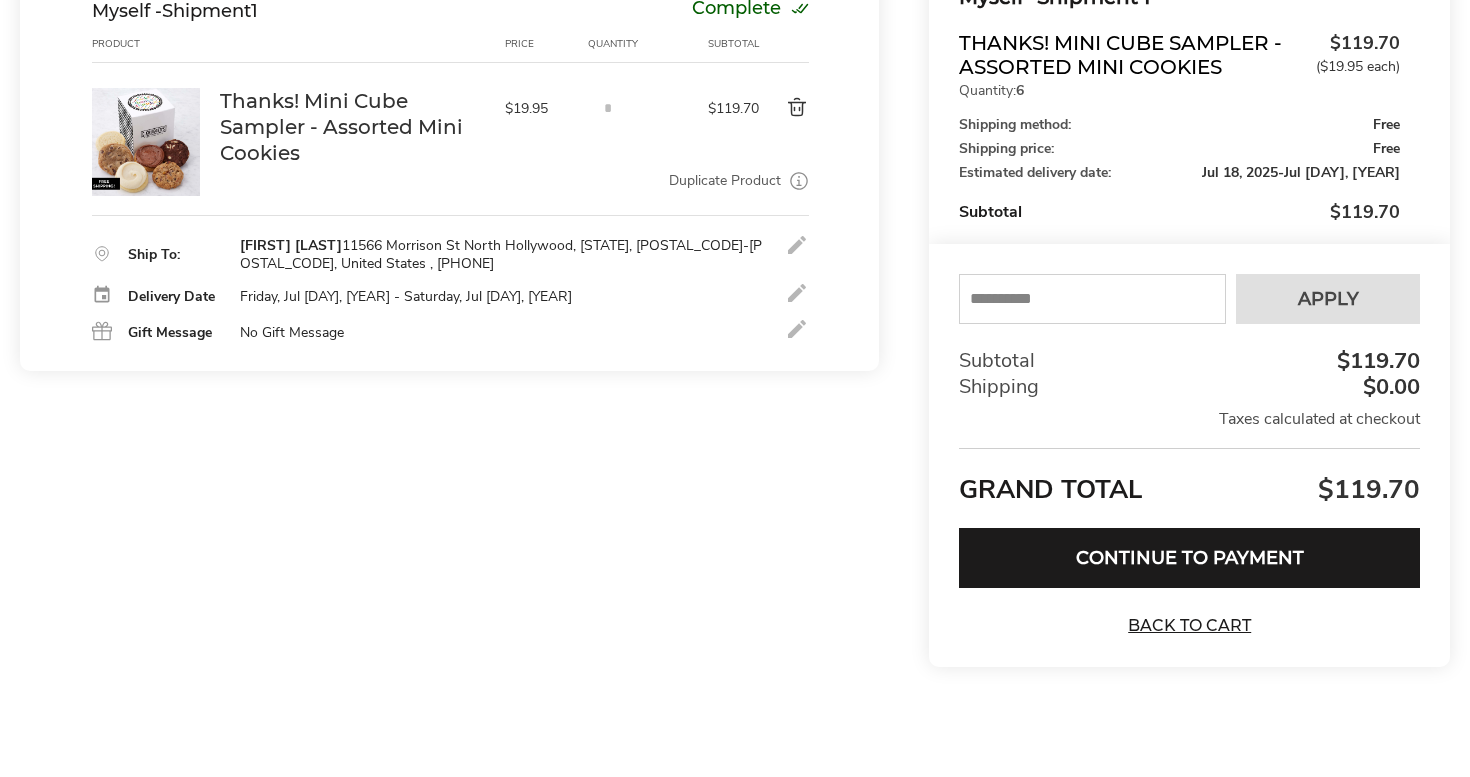 click at bounding box center [1092, 299] 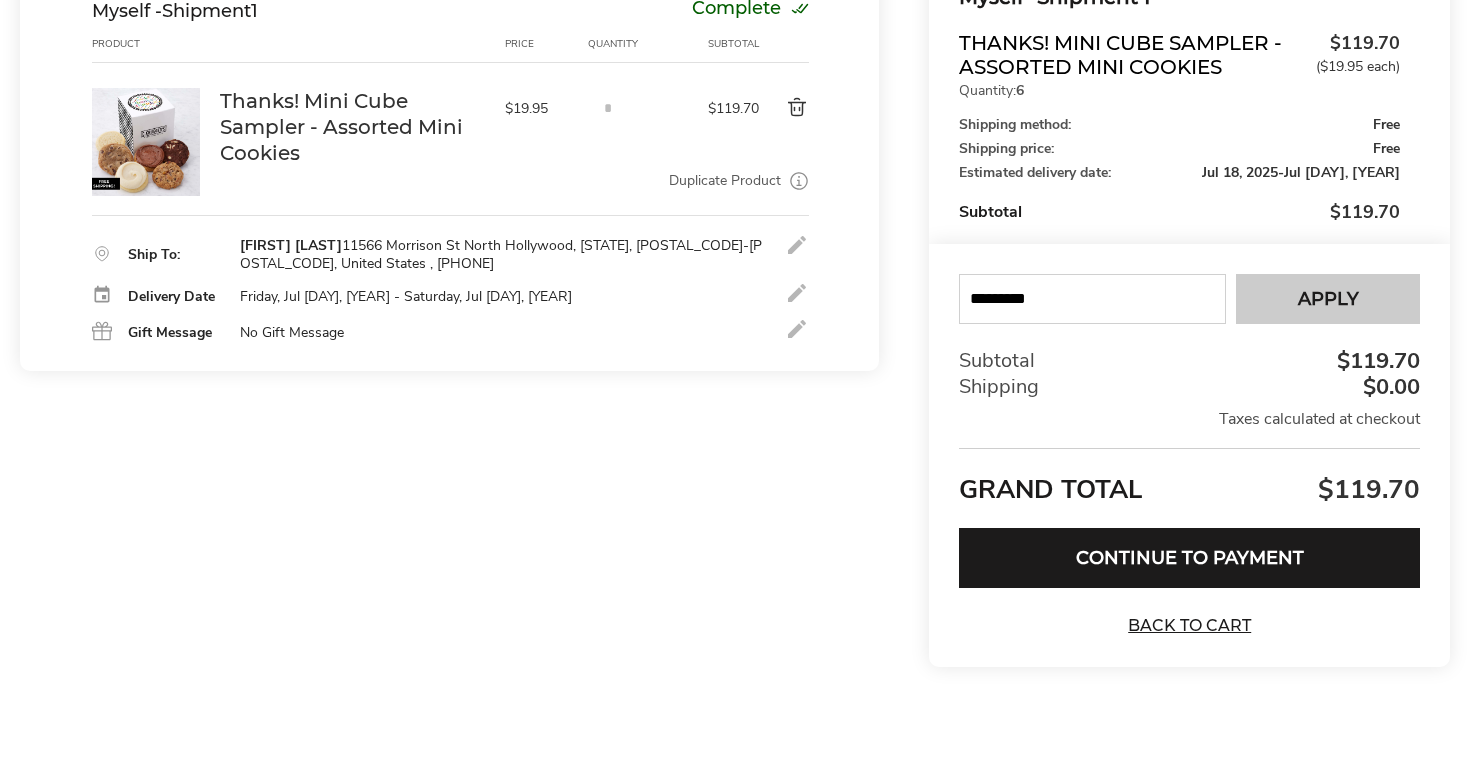 type on "*********" 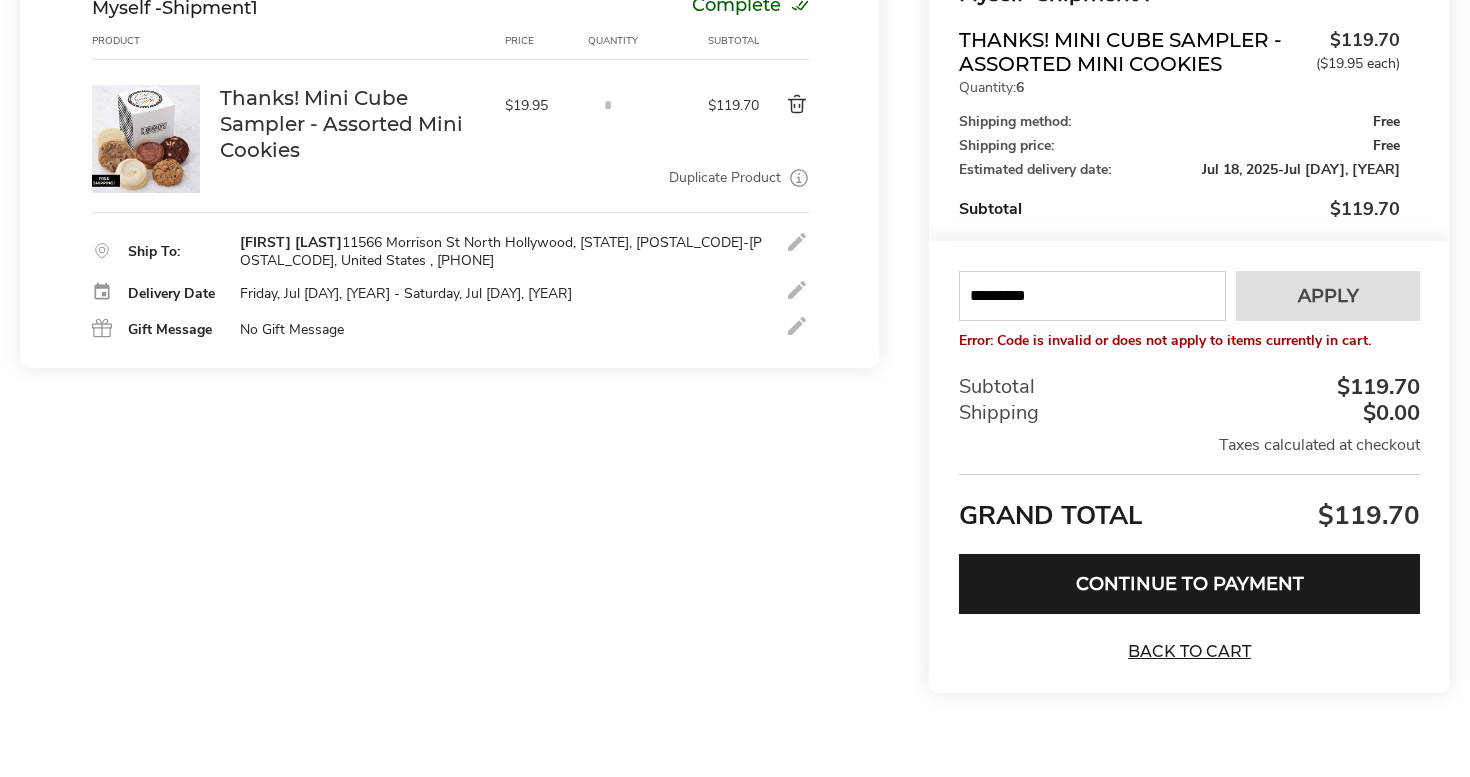 click on "*********" at bounding box center [1092, 296] 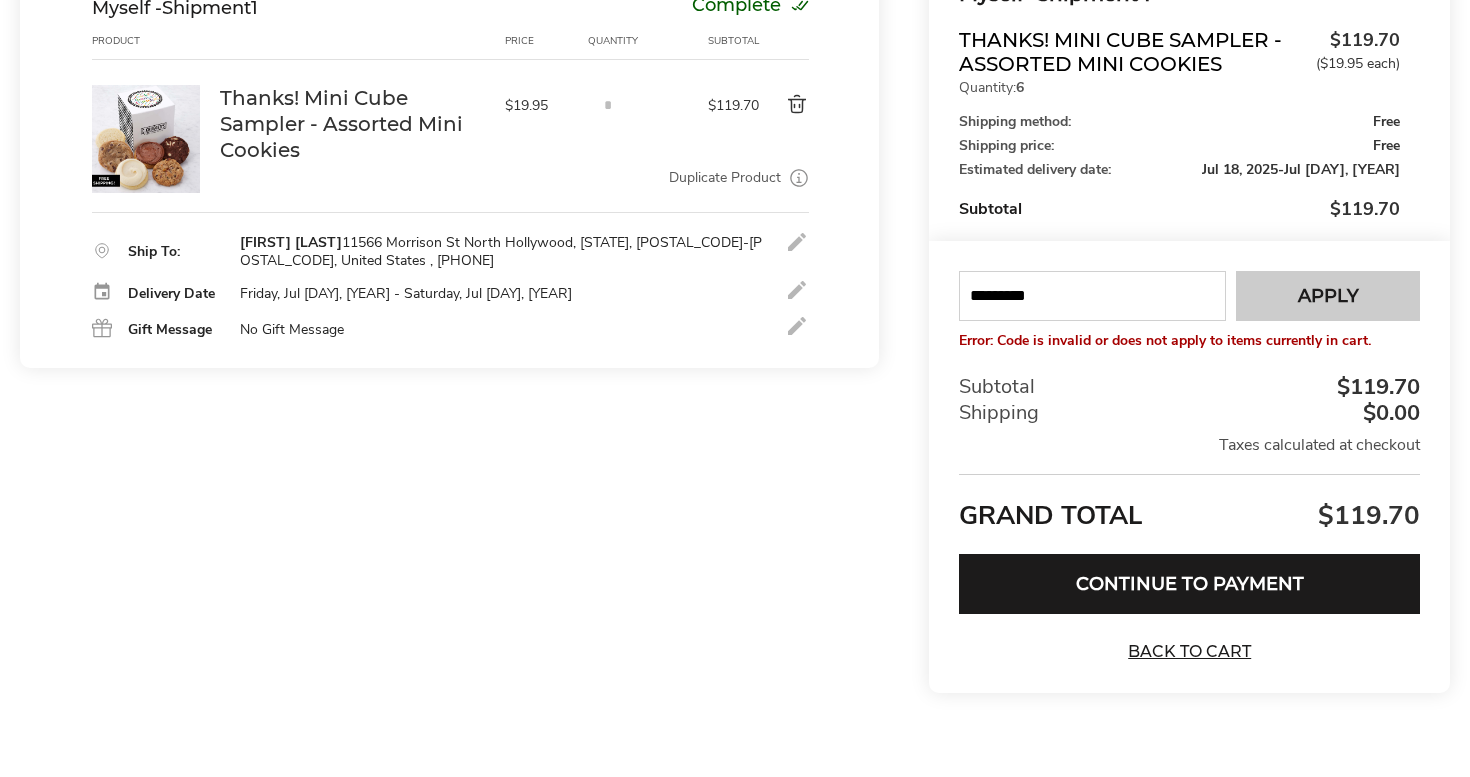 type on "*********" 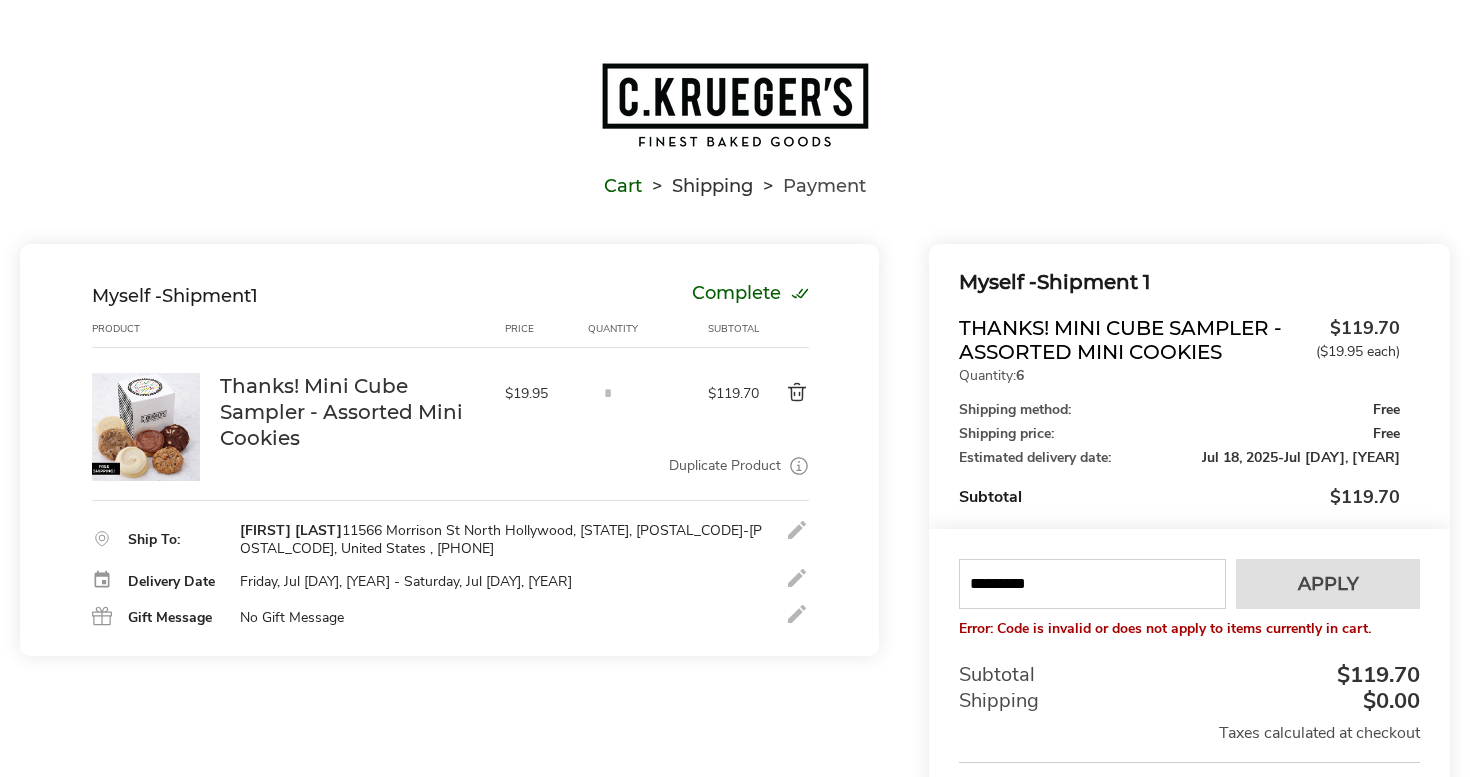 scroll, scrollTop: 0, scrollLeft: 0, axis: both 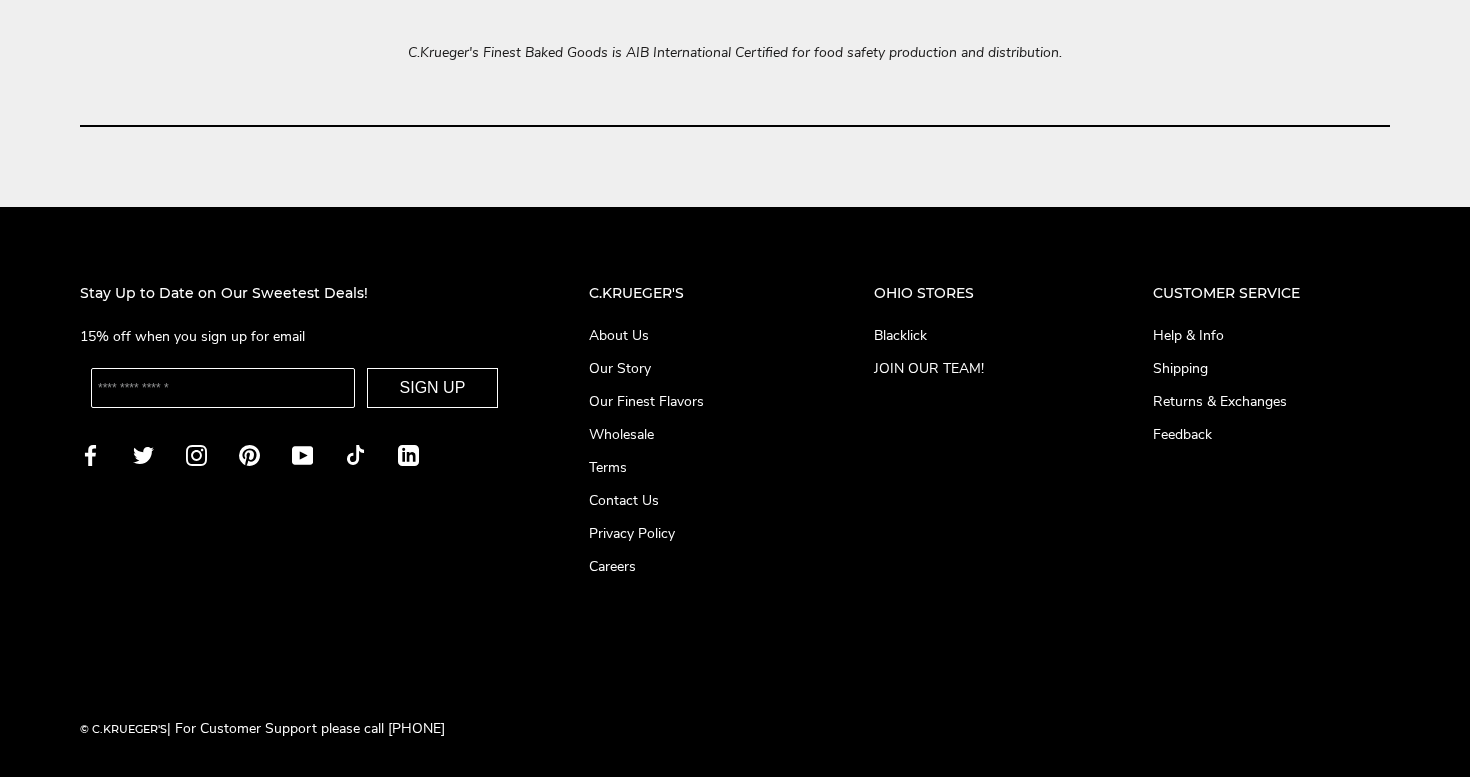 click on "Contact Us" at bounding box center (691, 500) 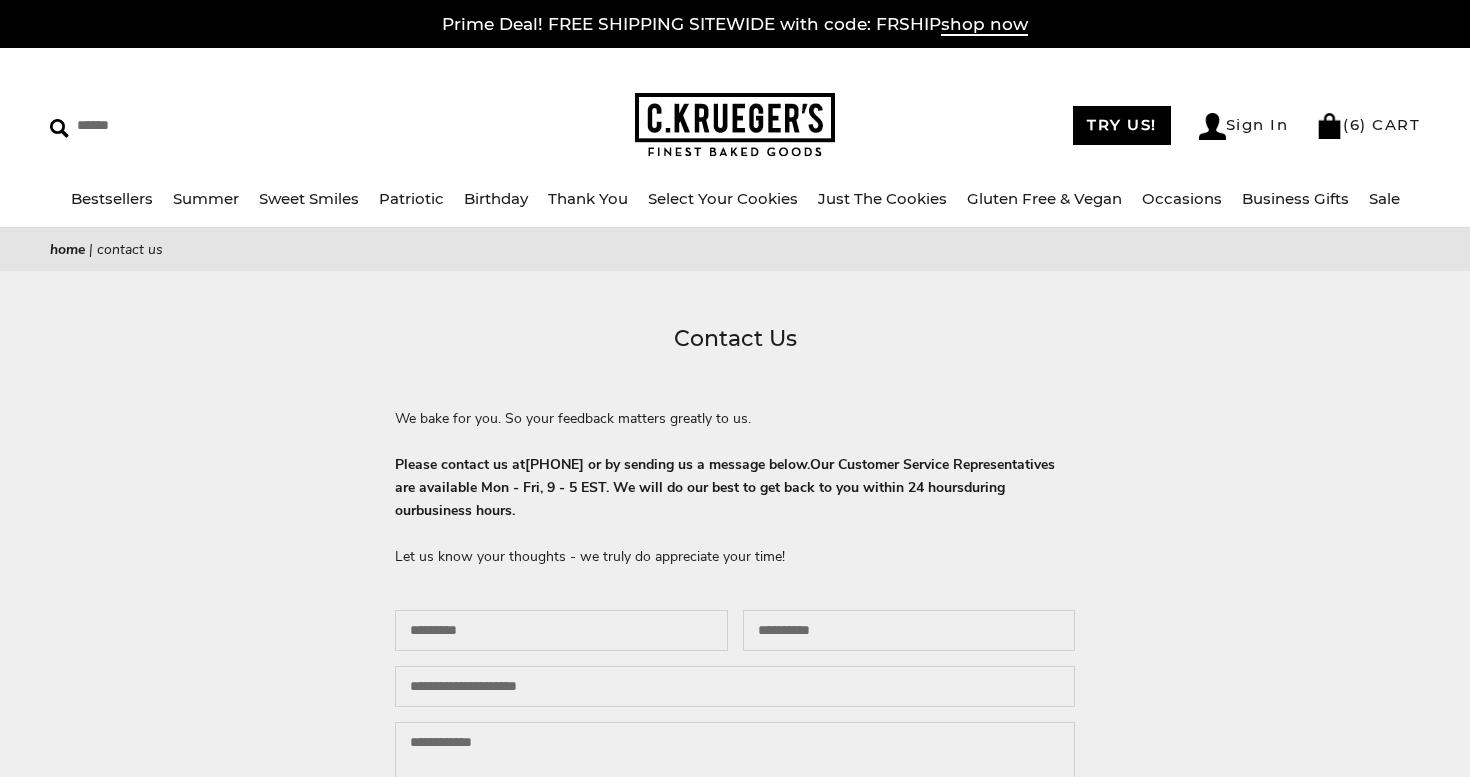 scroll, scrollTop: 0, scrollLeft: 0, axis: both 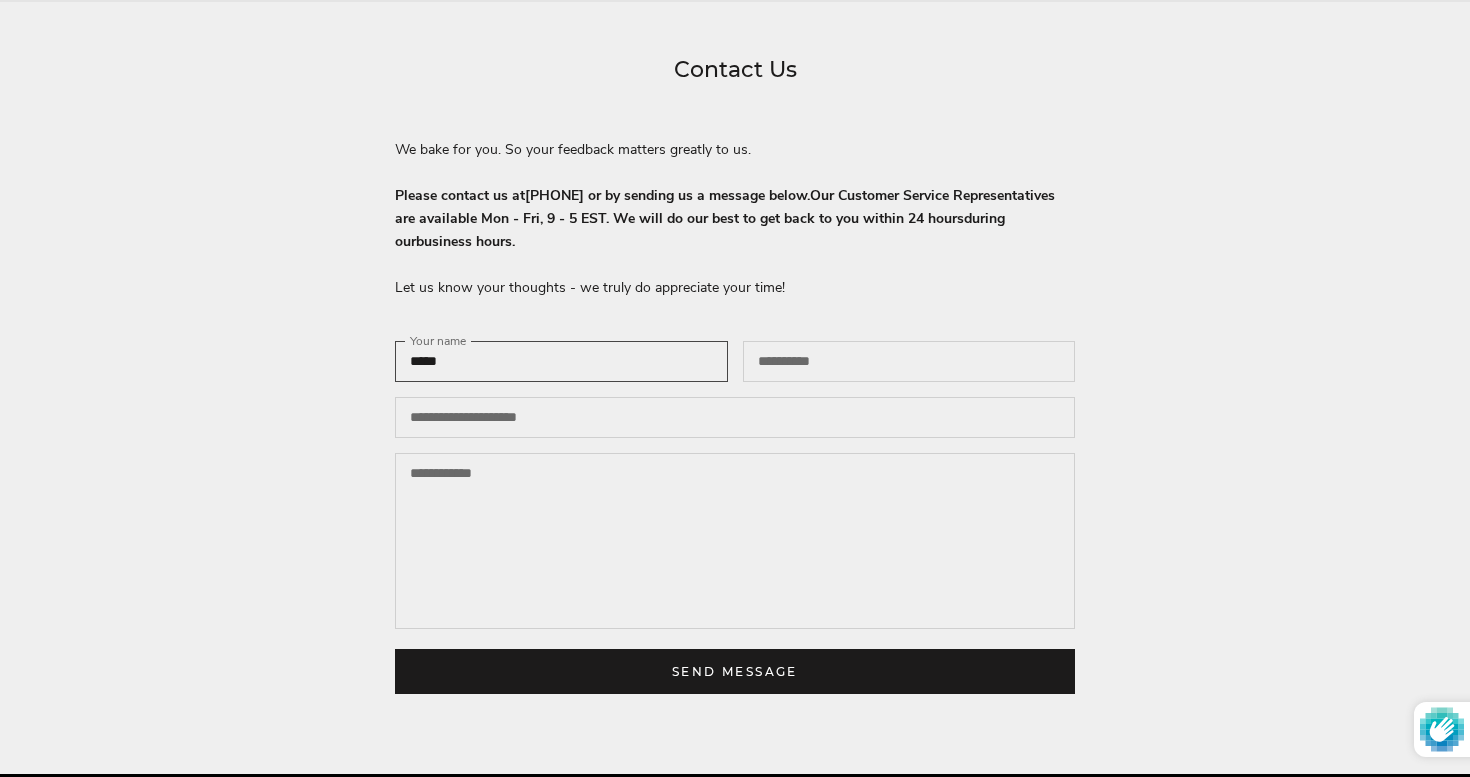 type on "*****" 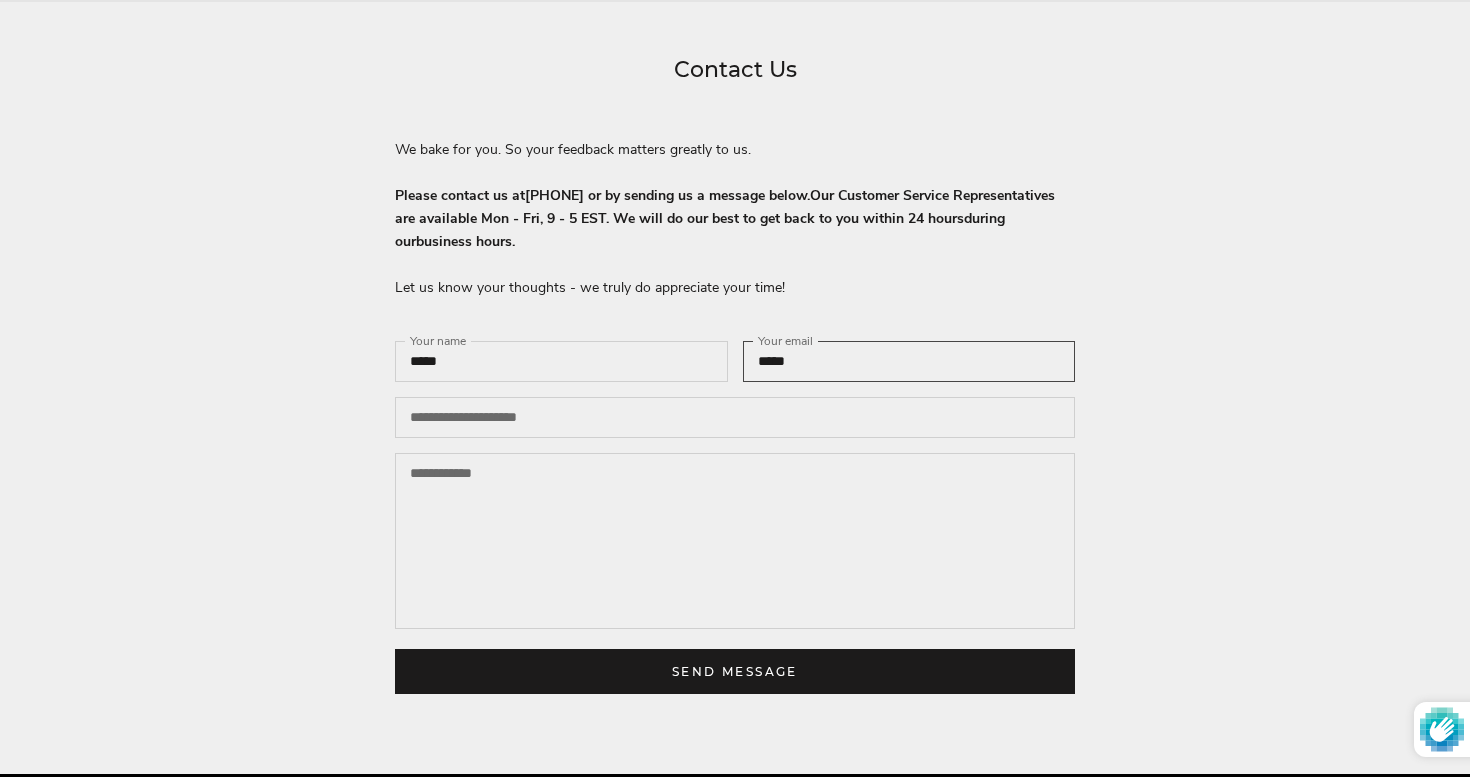 type on "*****" 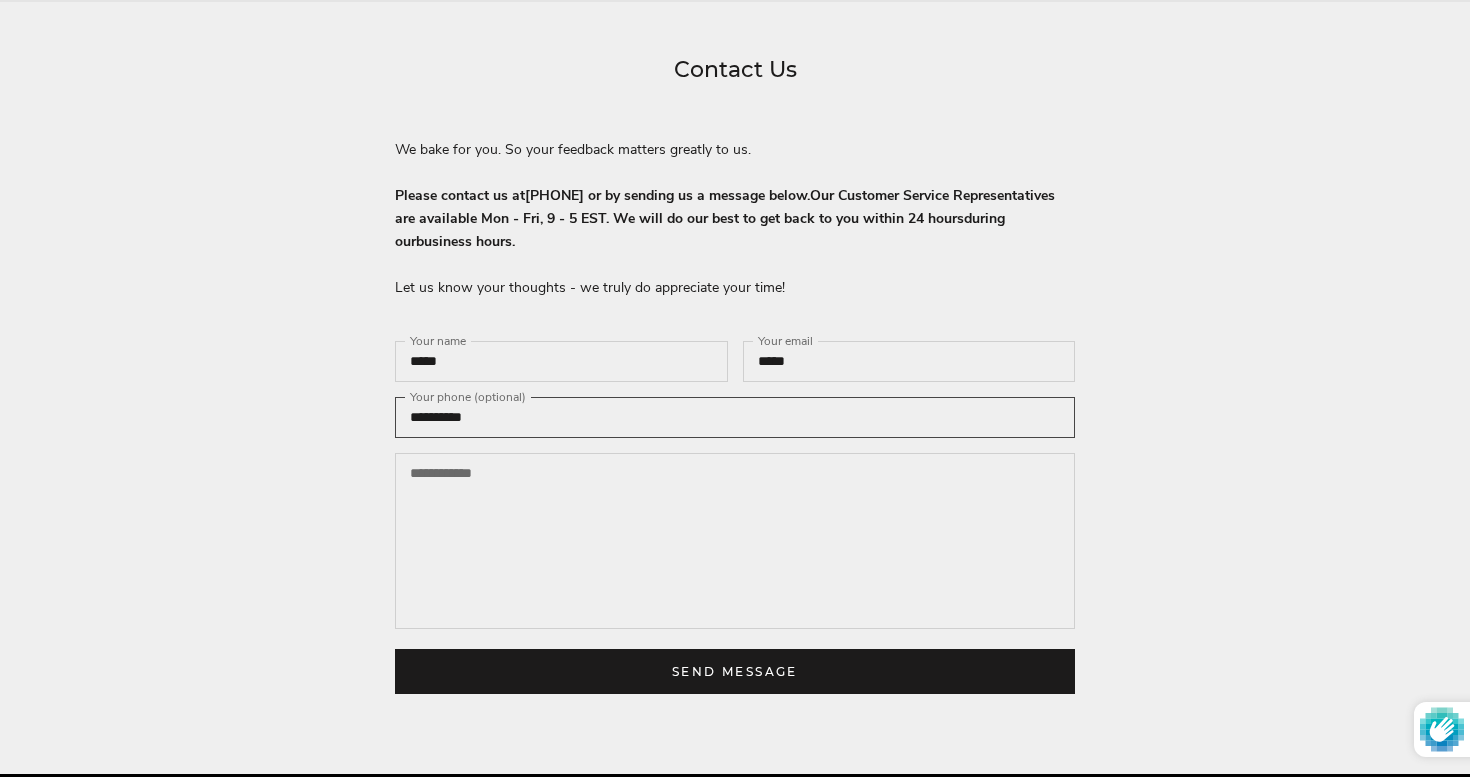 click on "**********" at bounding box center [735, 417] 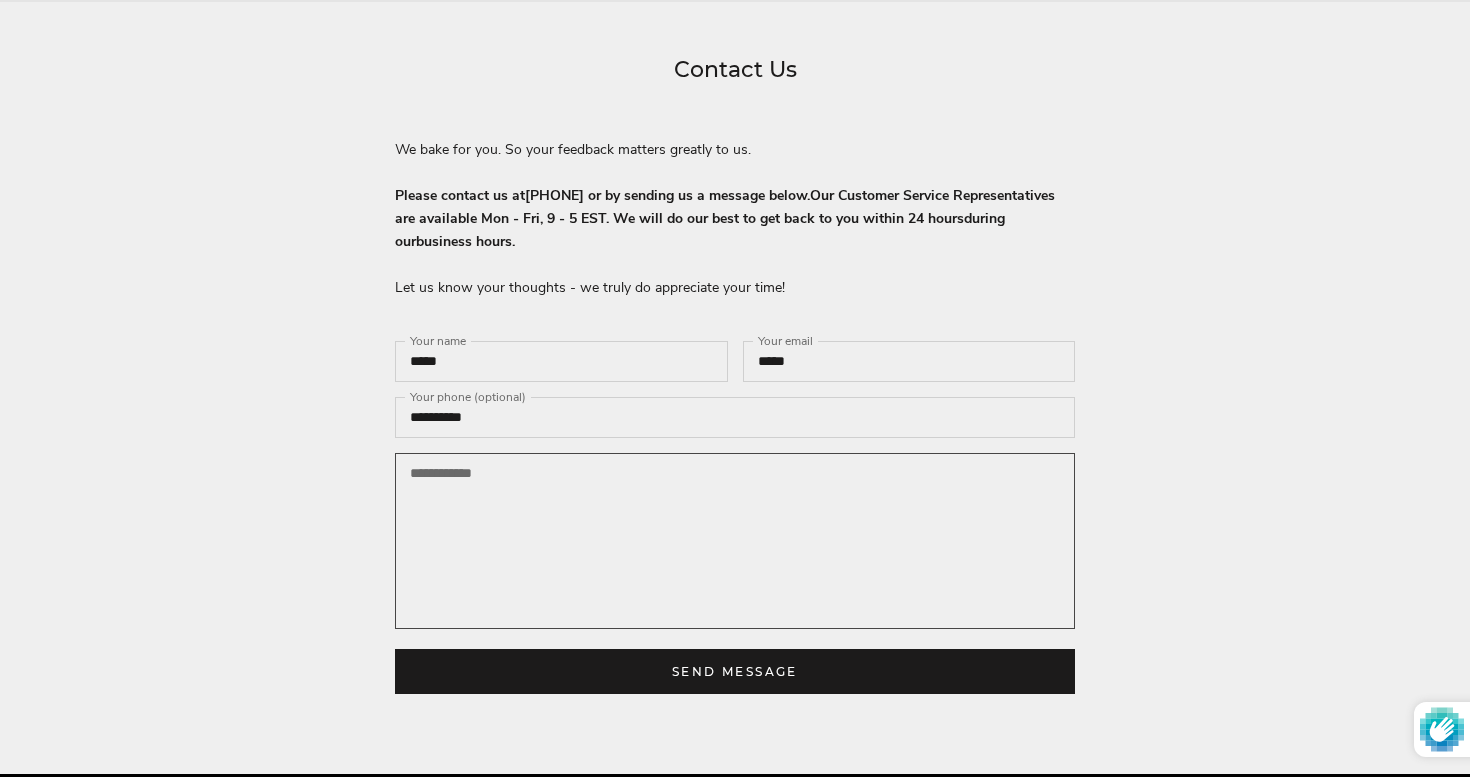 click at bounding box center (735, 541) 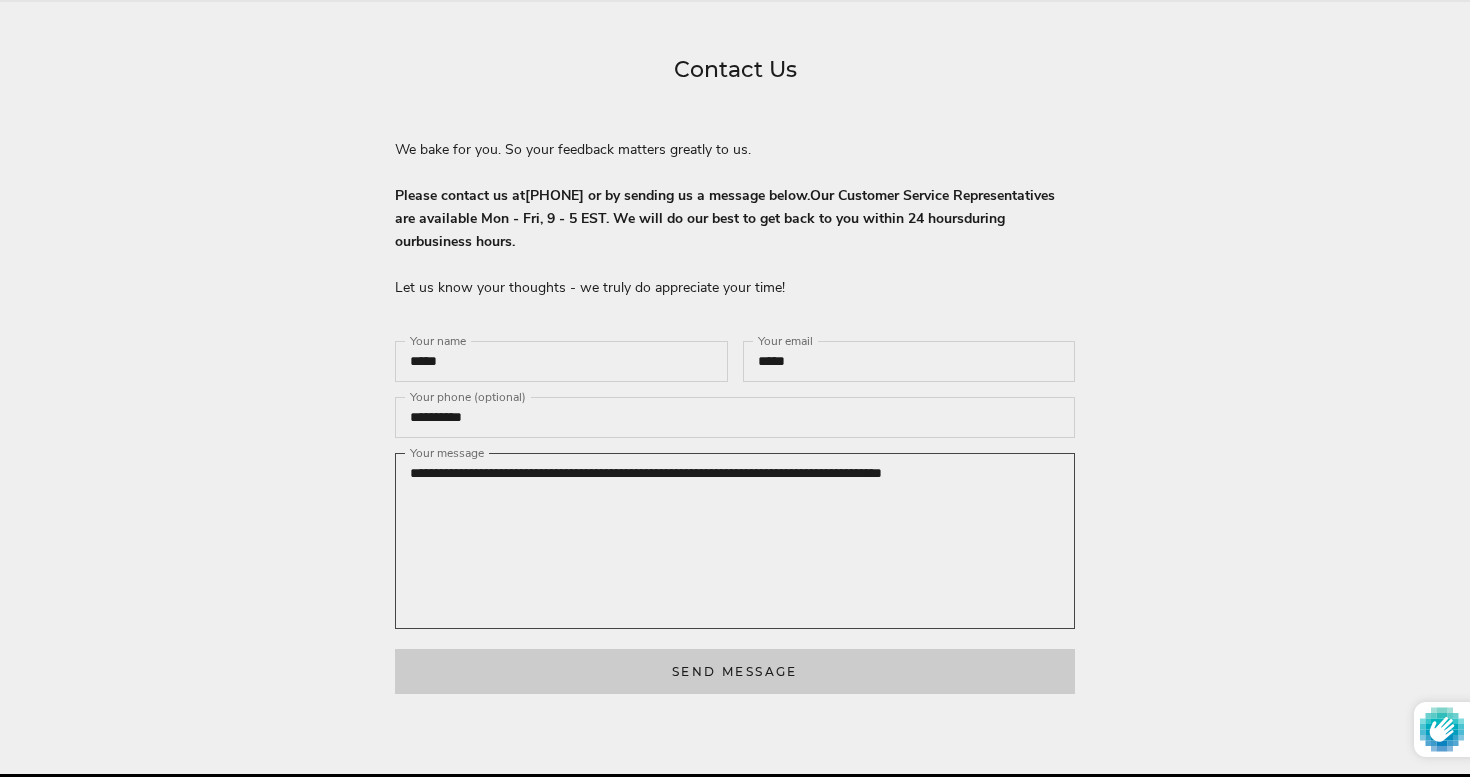 type on "**********" 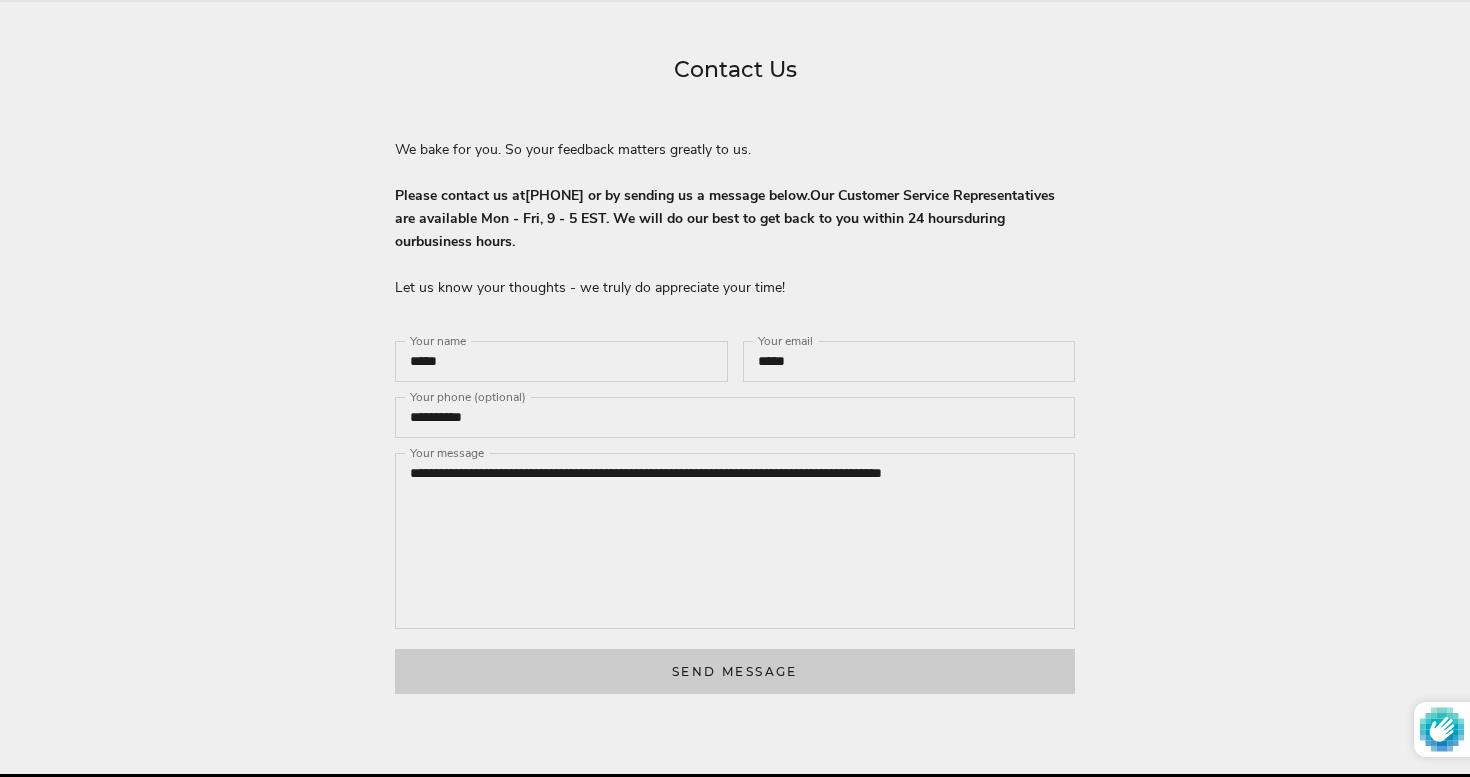 click on "Send message" at bounding box center (735, 671) 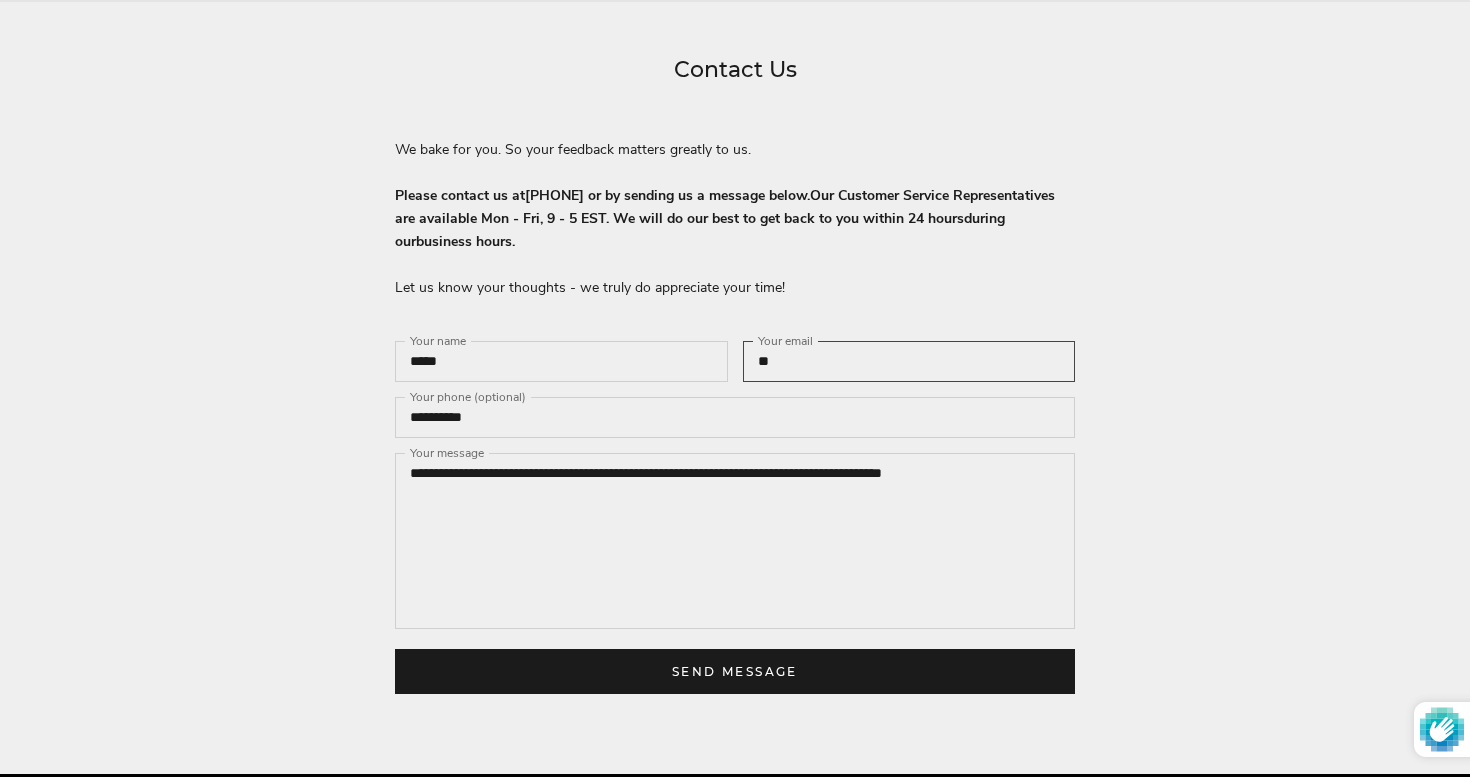 type on "*" 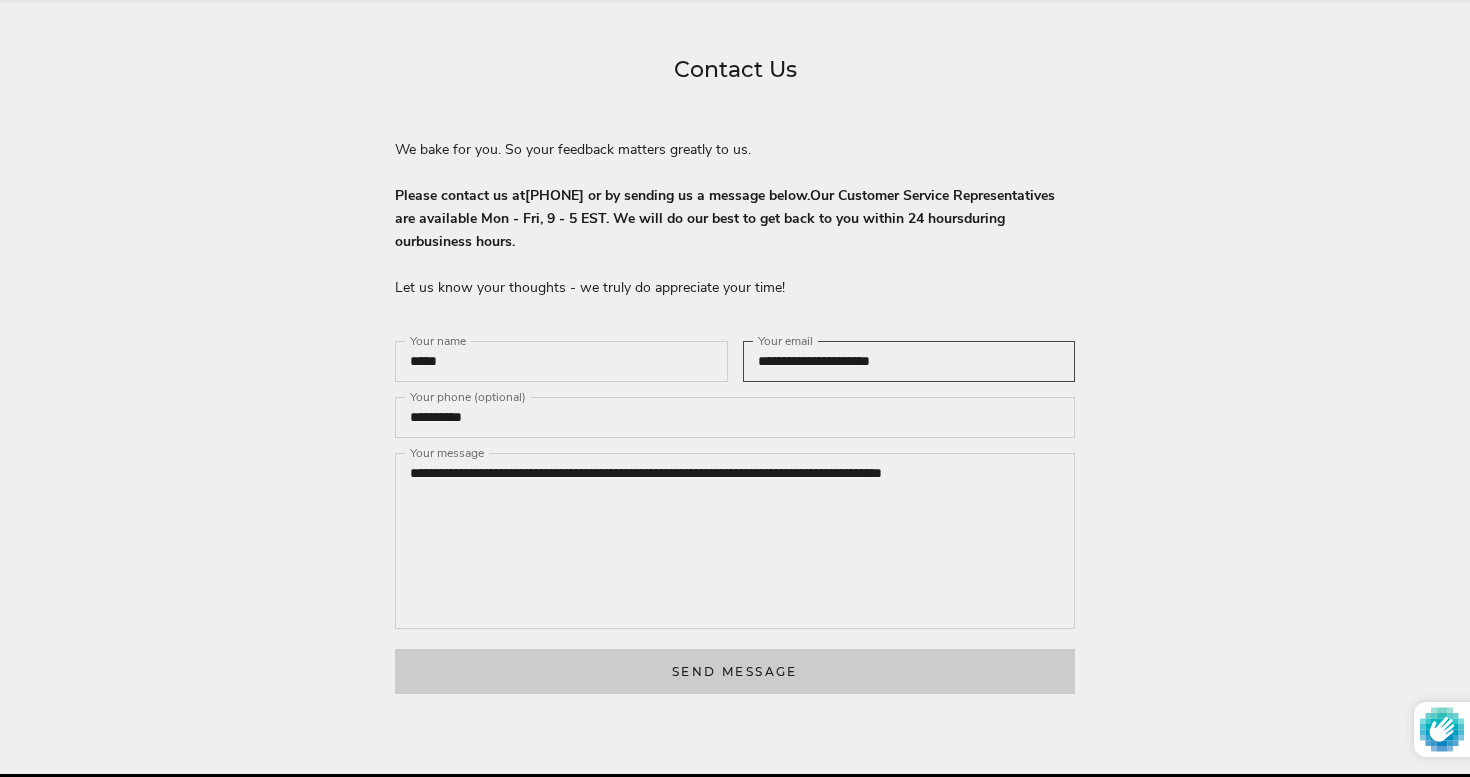type on "**********" 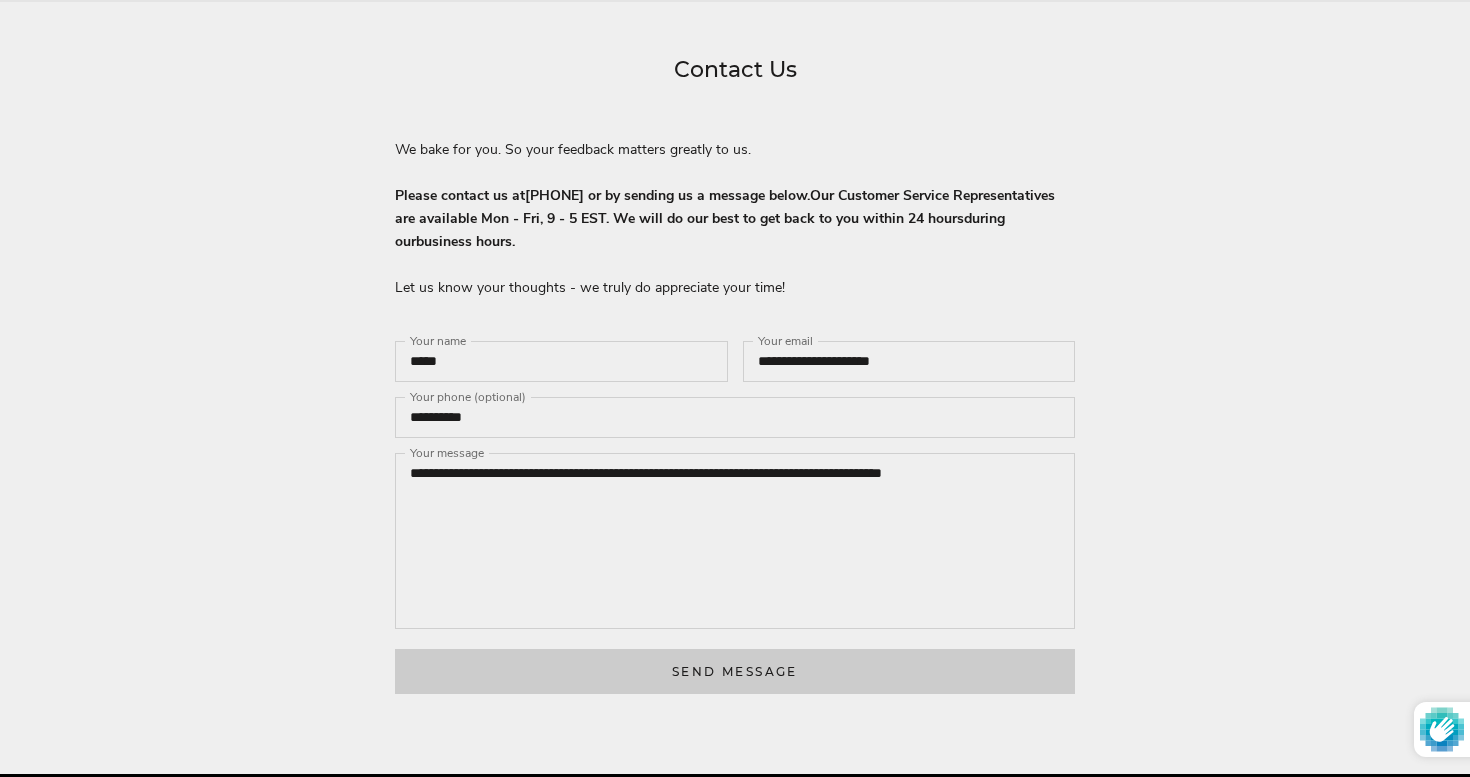 click on "Send message" at bounding box center (735, 671) 